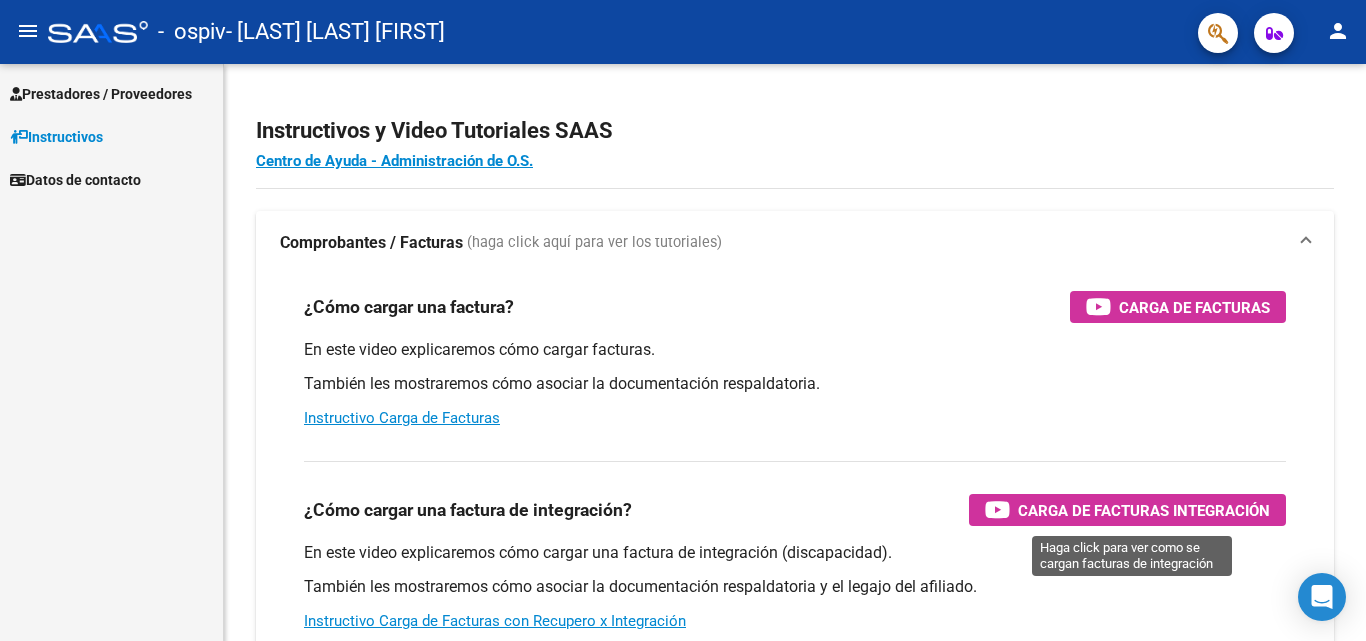 scroll, scrollTop: 0, scrollLeft: 0, axis: both 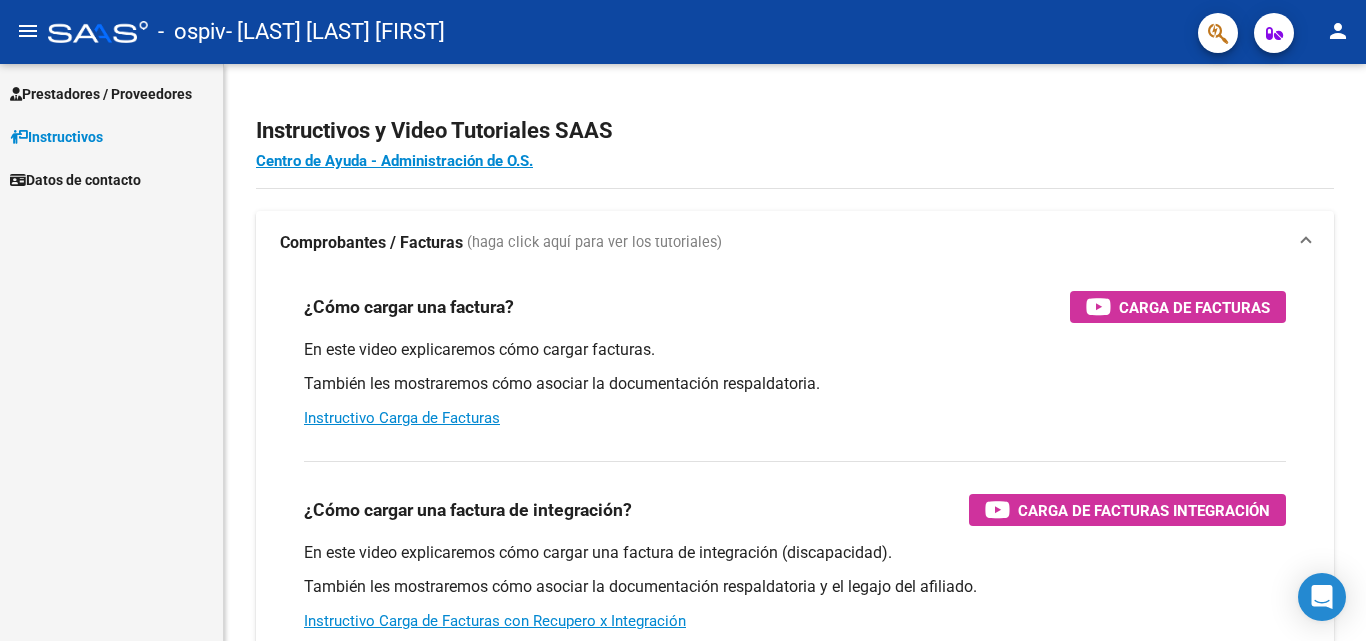 click on "Instructivos" at bounding box center [56, 137] 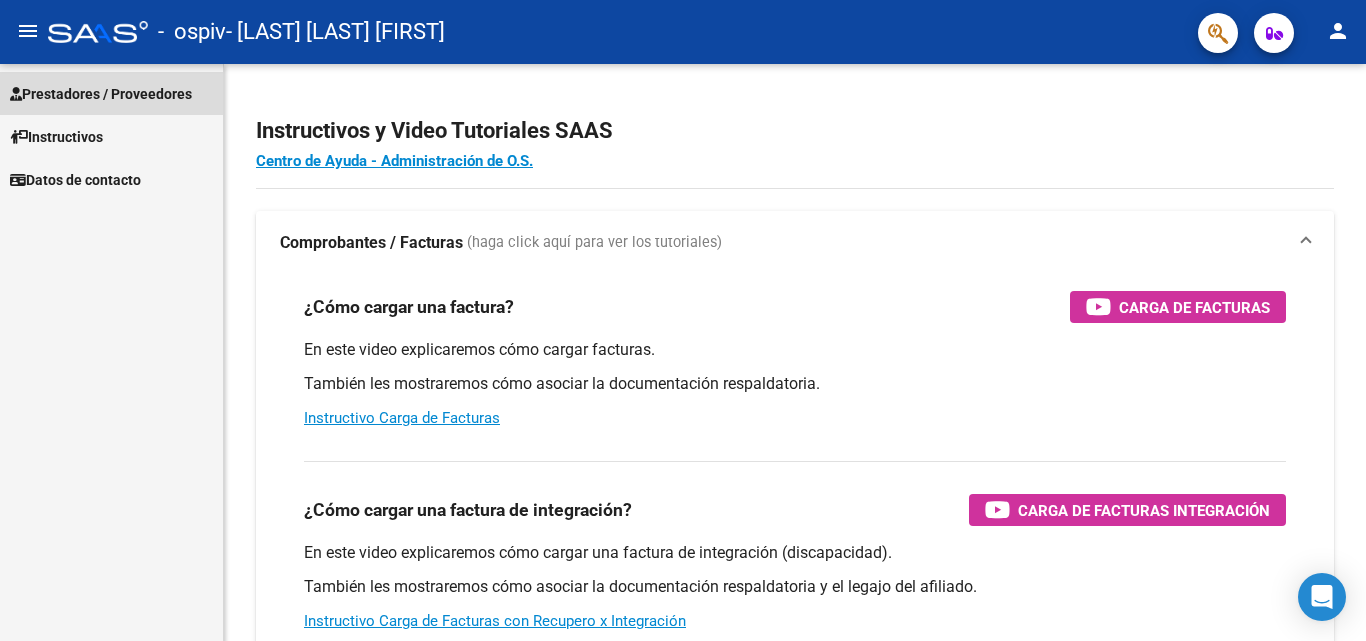 click on "Prestadores / Proveedores" at bounding box center [101, 94] 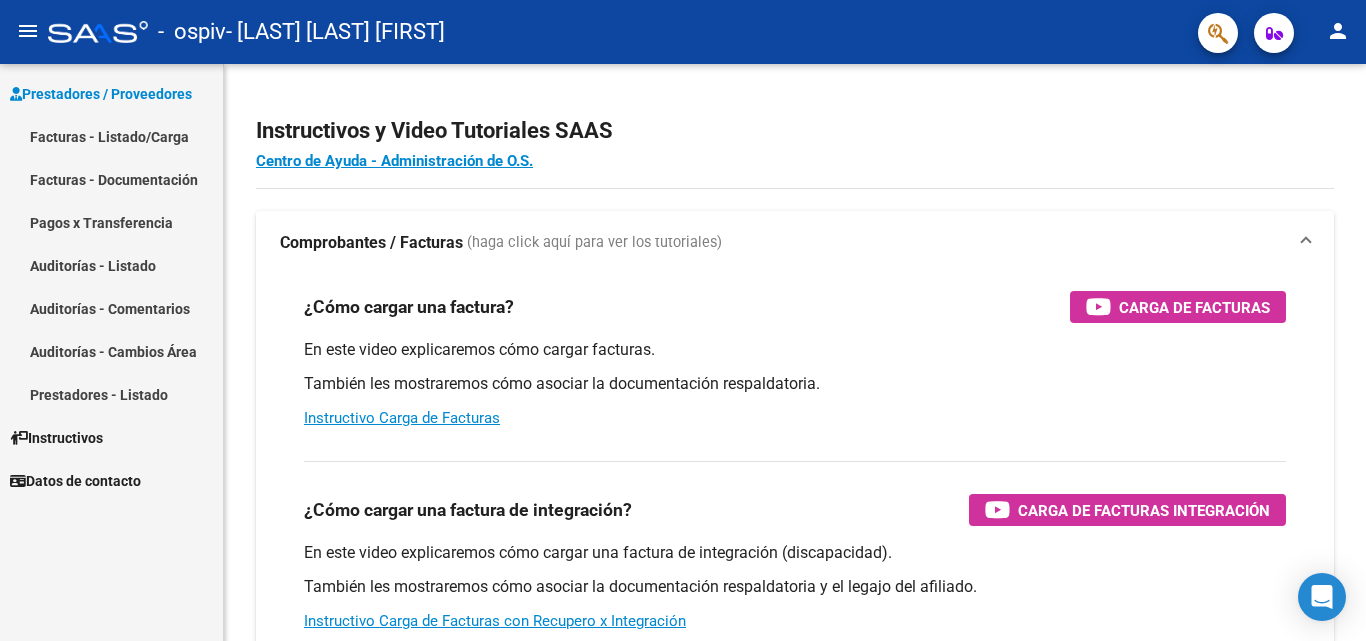 click on "Facturas - Listado/Carga" at bounding box center (111, 136) 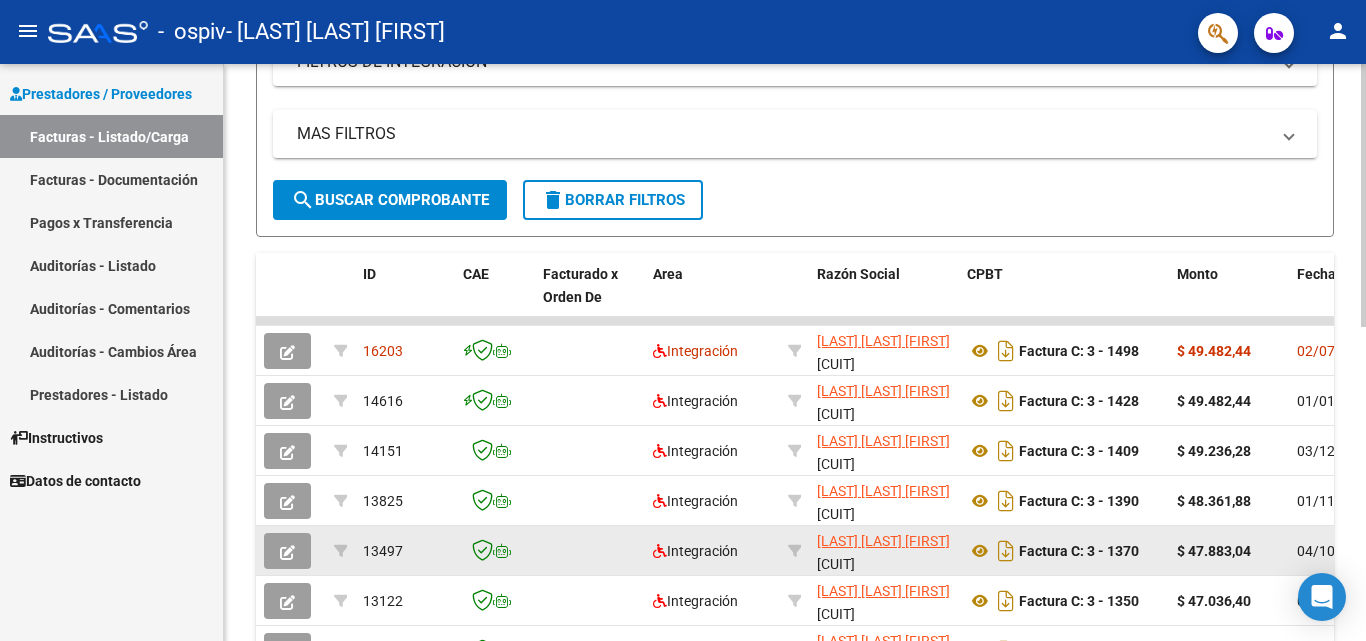 scroll, scrollTop: 400, scrollLeft: 0, axis: vertical 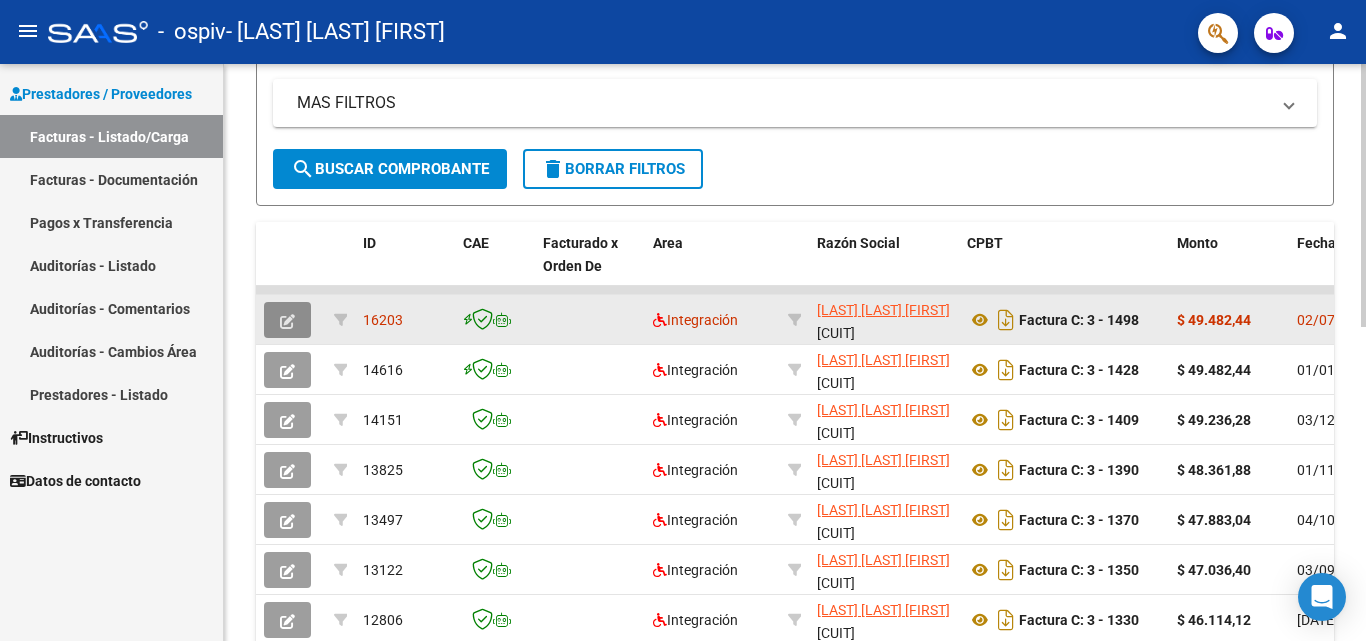 click 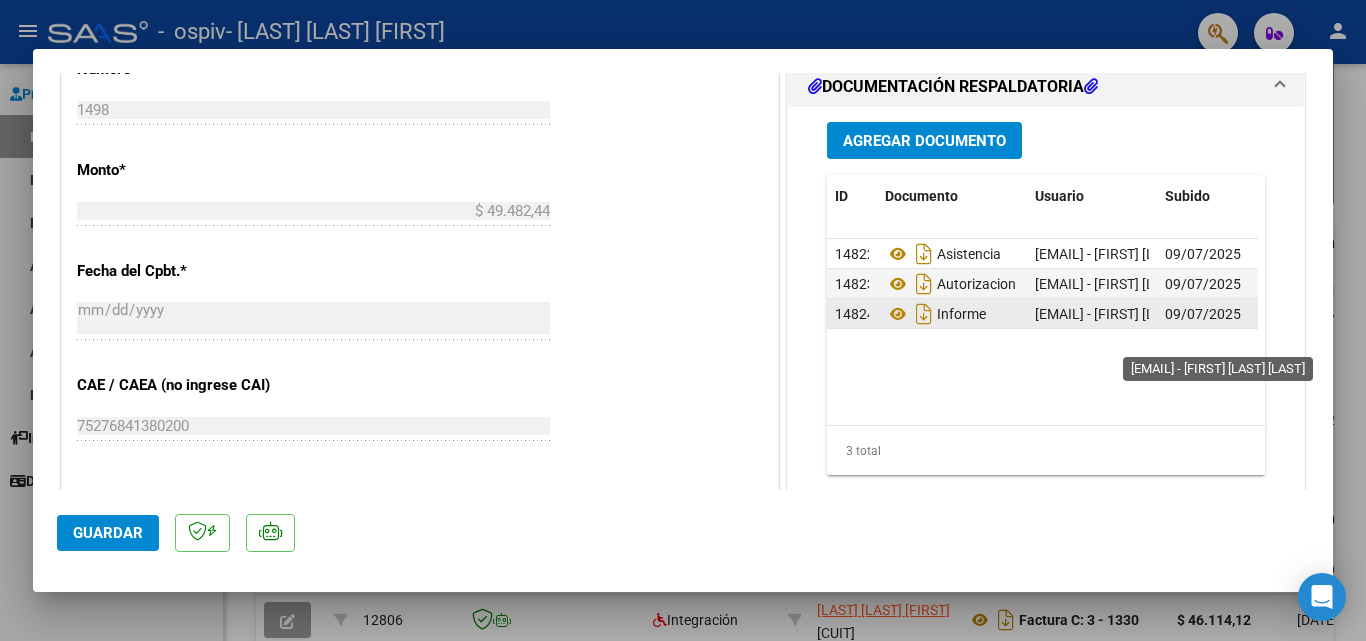 scroll, scrollTop: 900, scrollLeft: 0, axis: vertical 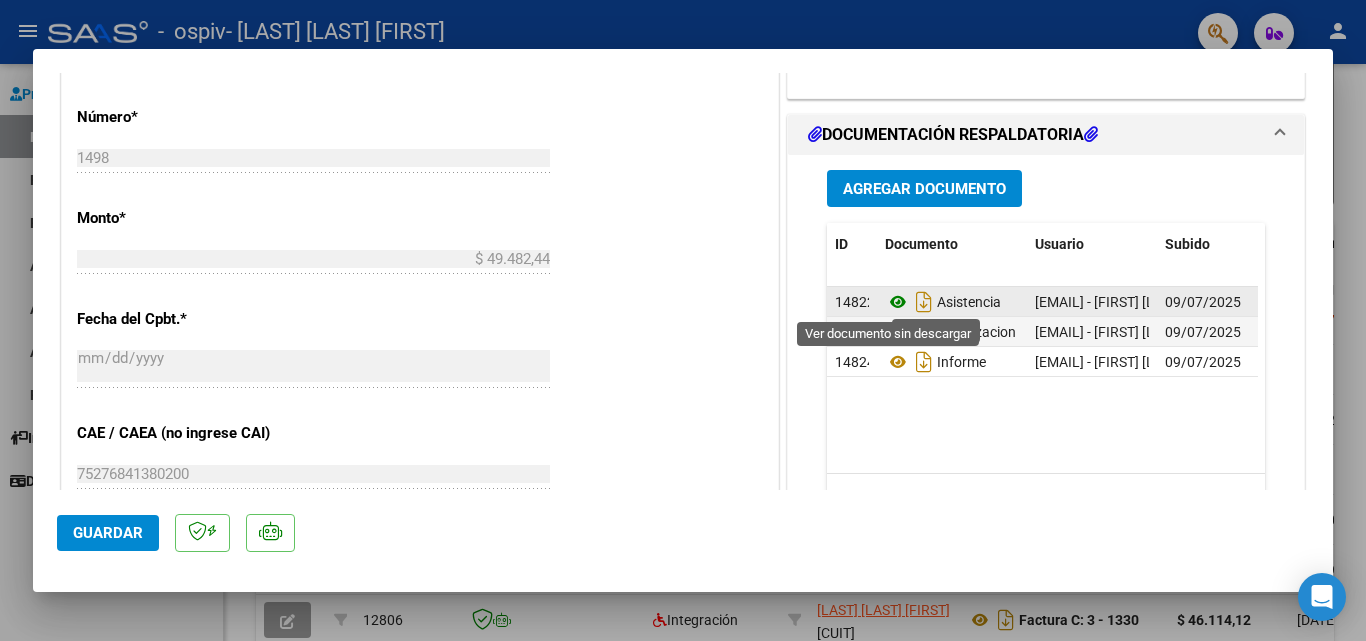 click 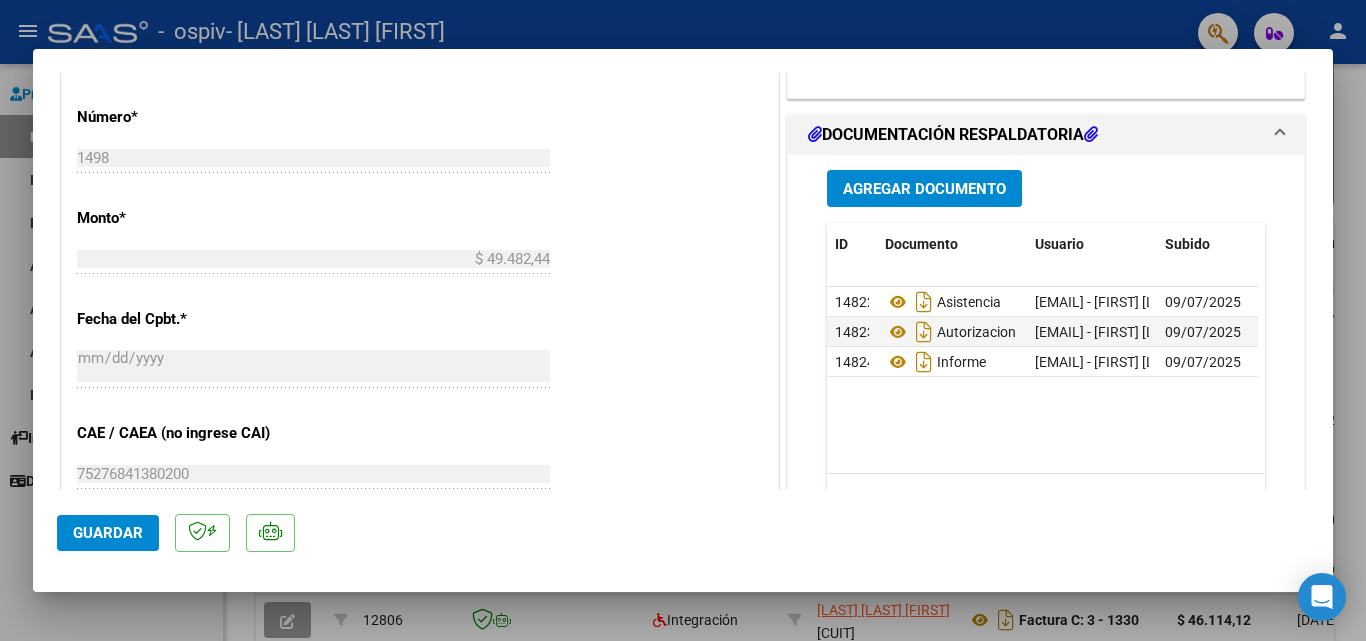click on "Agregar Documento" at bounding box center (924, 188) 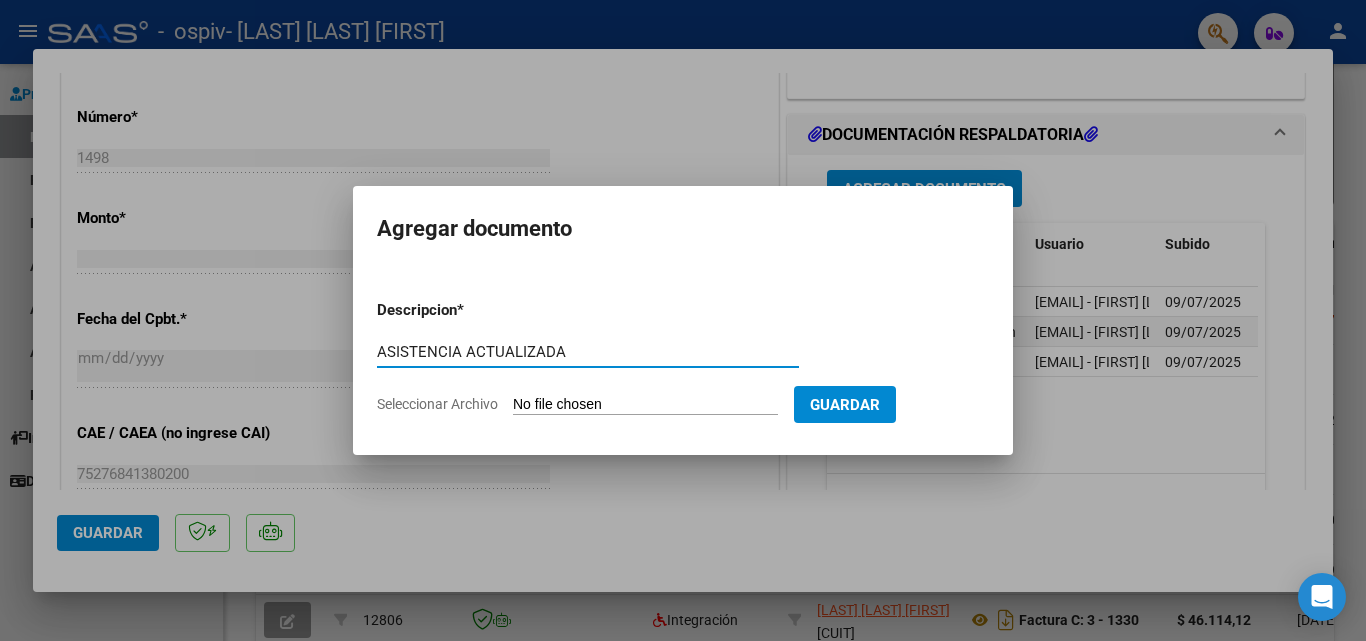 type on "ASISTENCIA ACTUALIZADA" 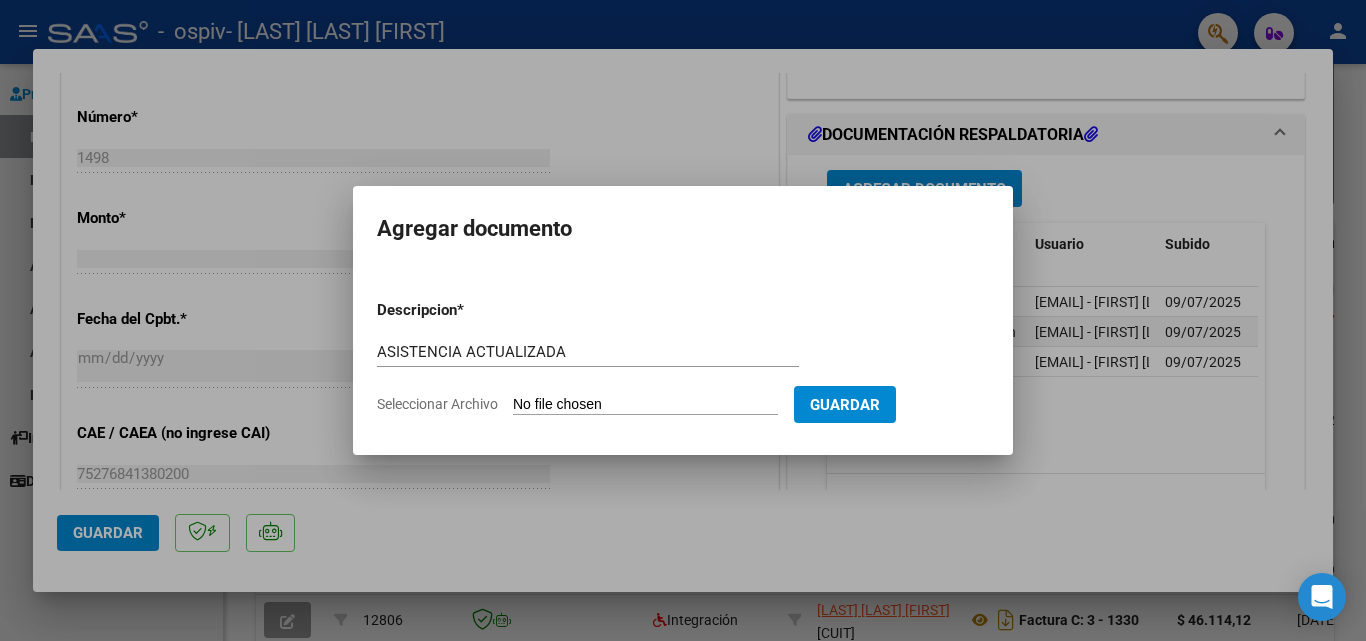 click on "Seleccionar Archivo" at bounding box center [645, 405] 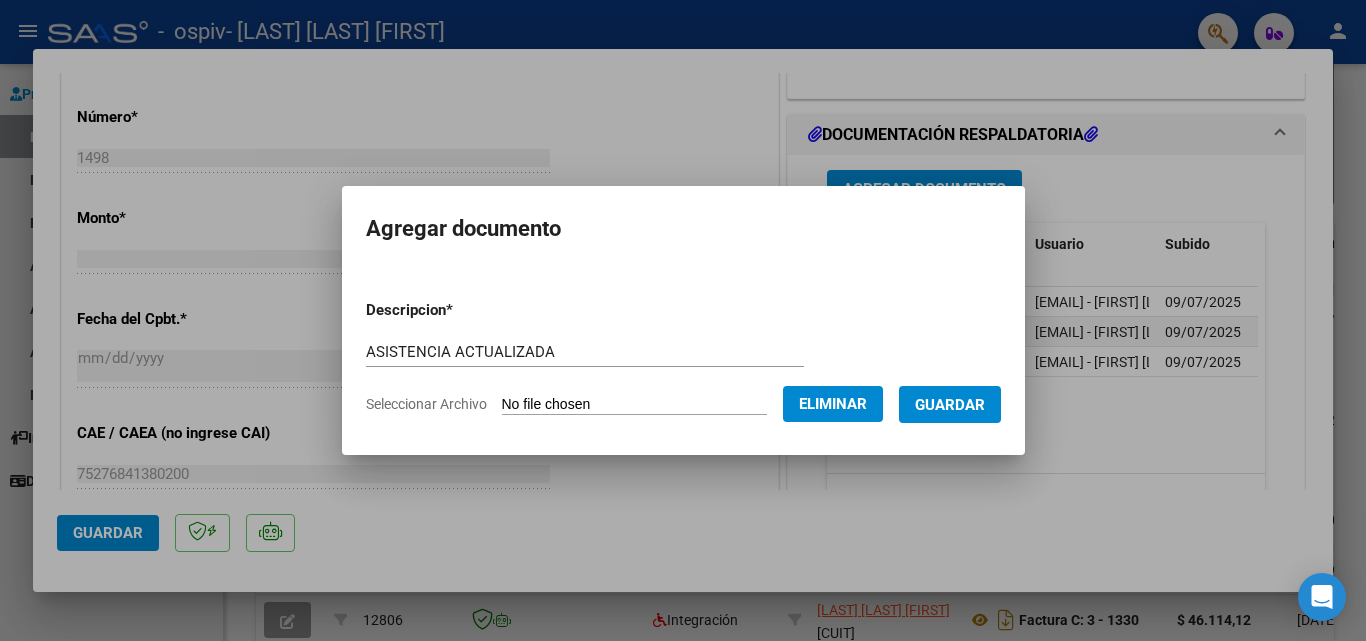 click on "Guardar" at bounding box center [950, 405] 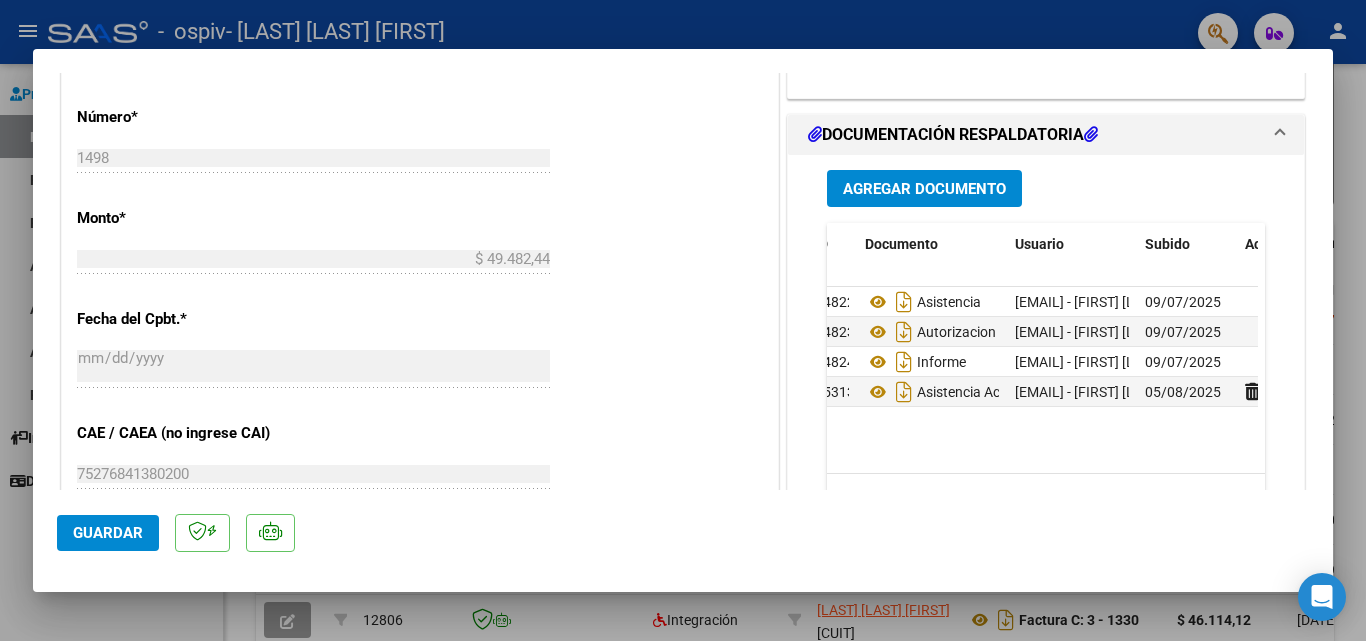 scroll, scrollTop: 0, scrollLeft: 0, axis: both 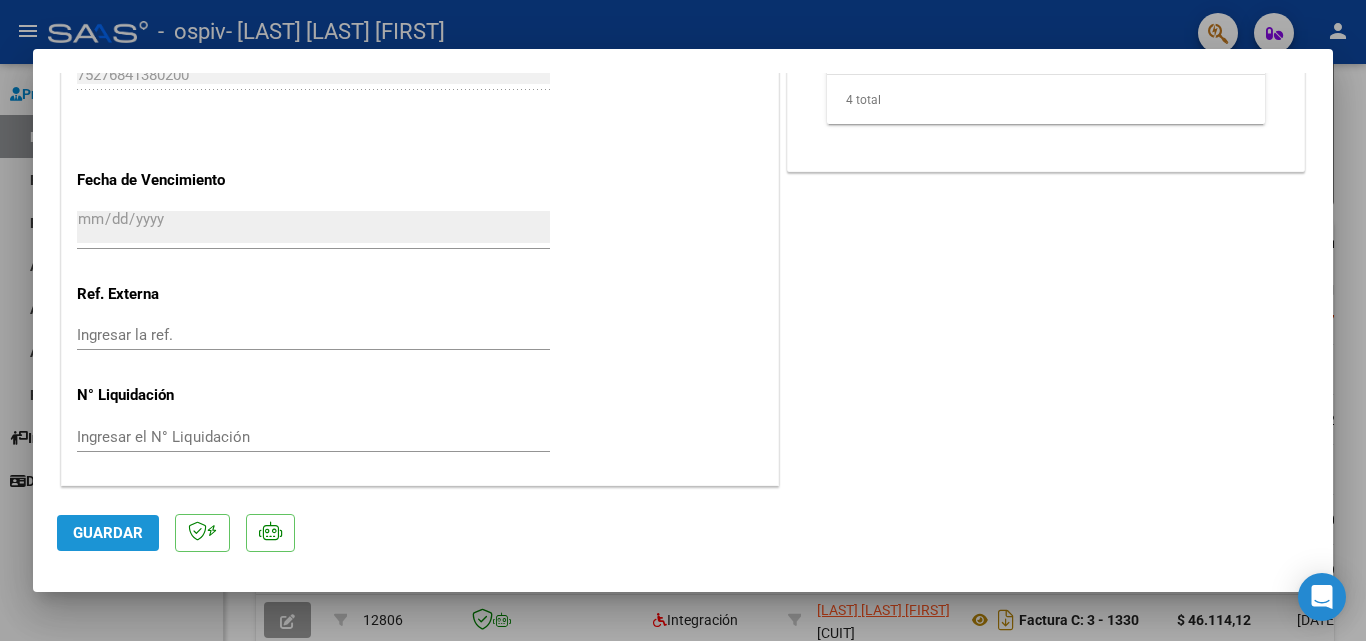 click on "Guardar" 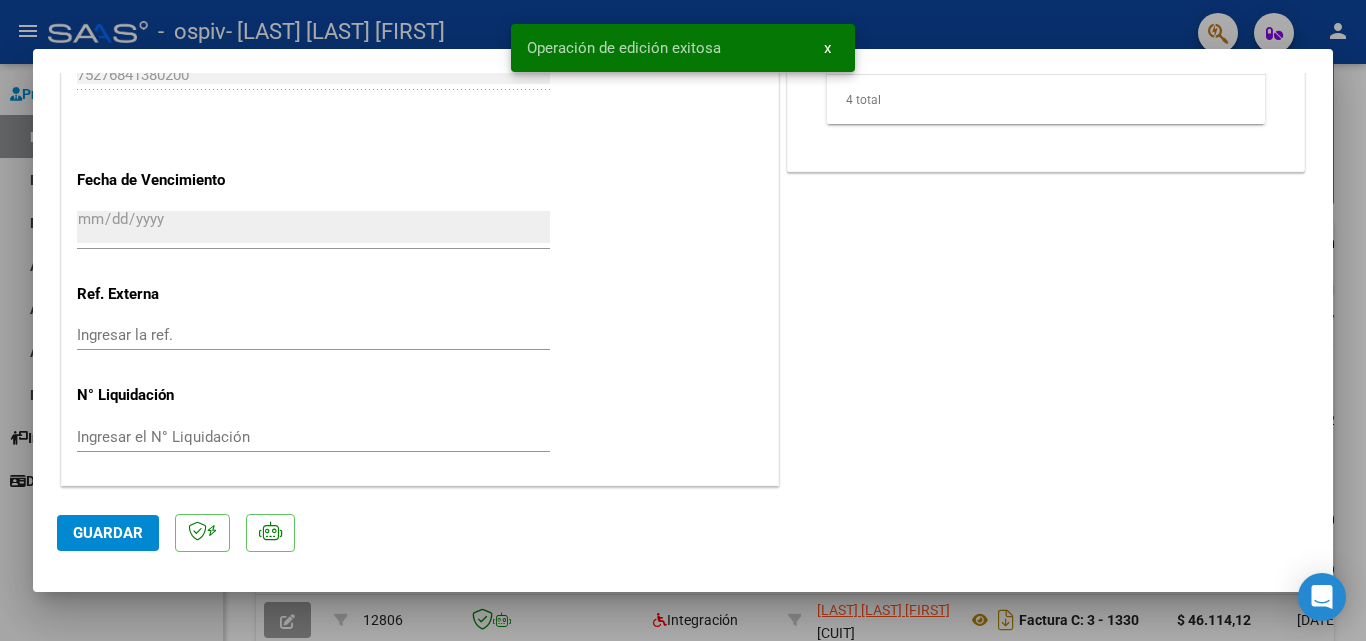click on "x" at bounding box center (827, 48) 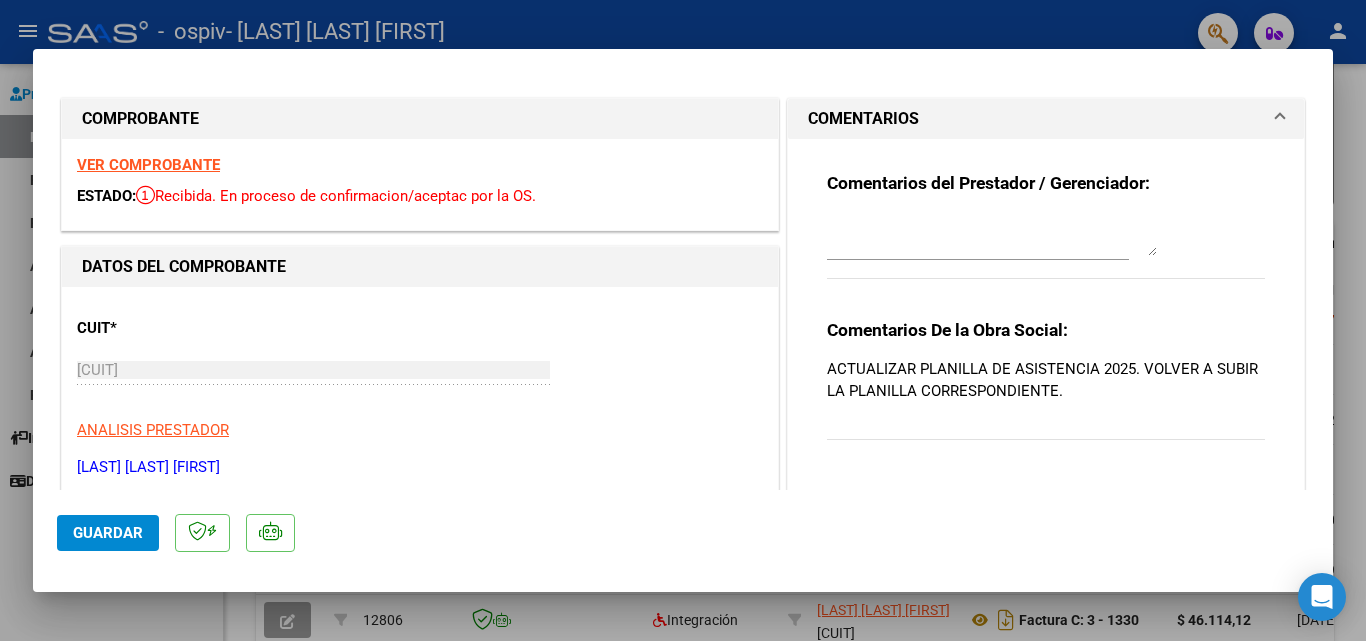 scroll, scrollTop: 0, scrollLeft: 0, axis: both 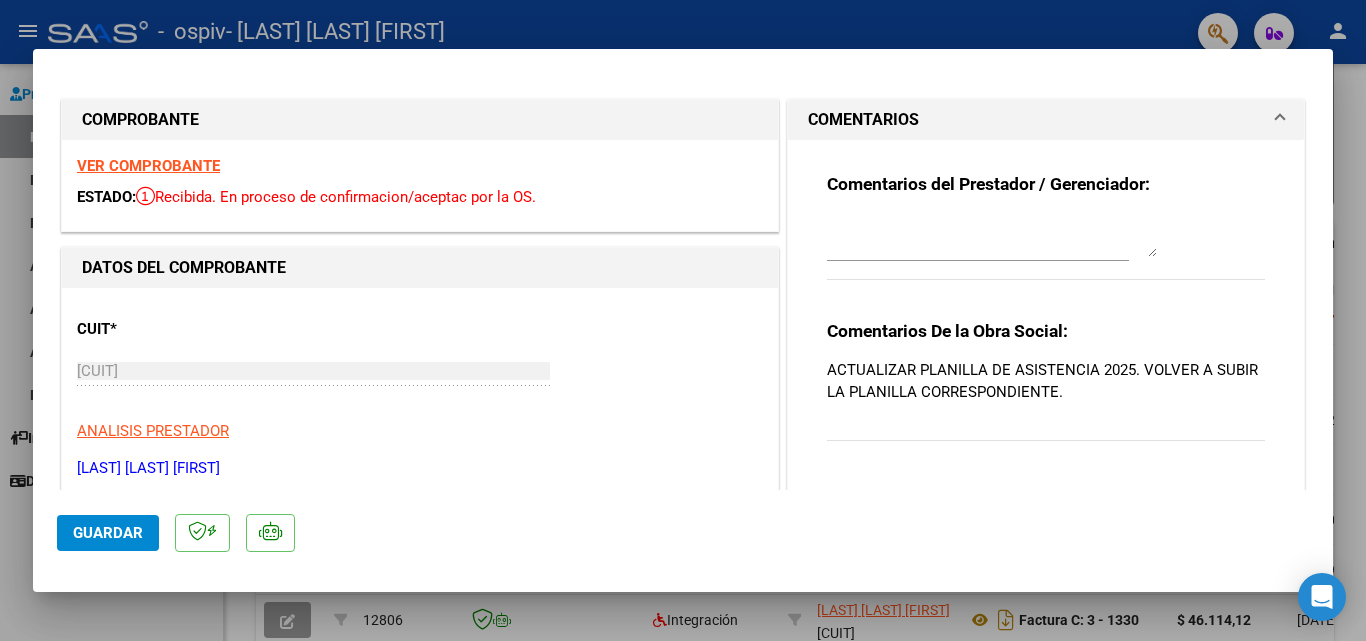 click at bounding box center [683, 320] 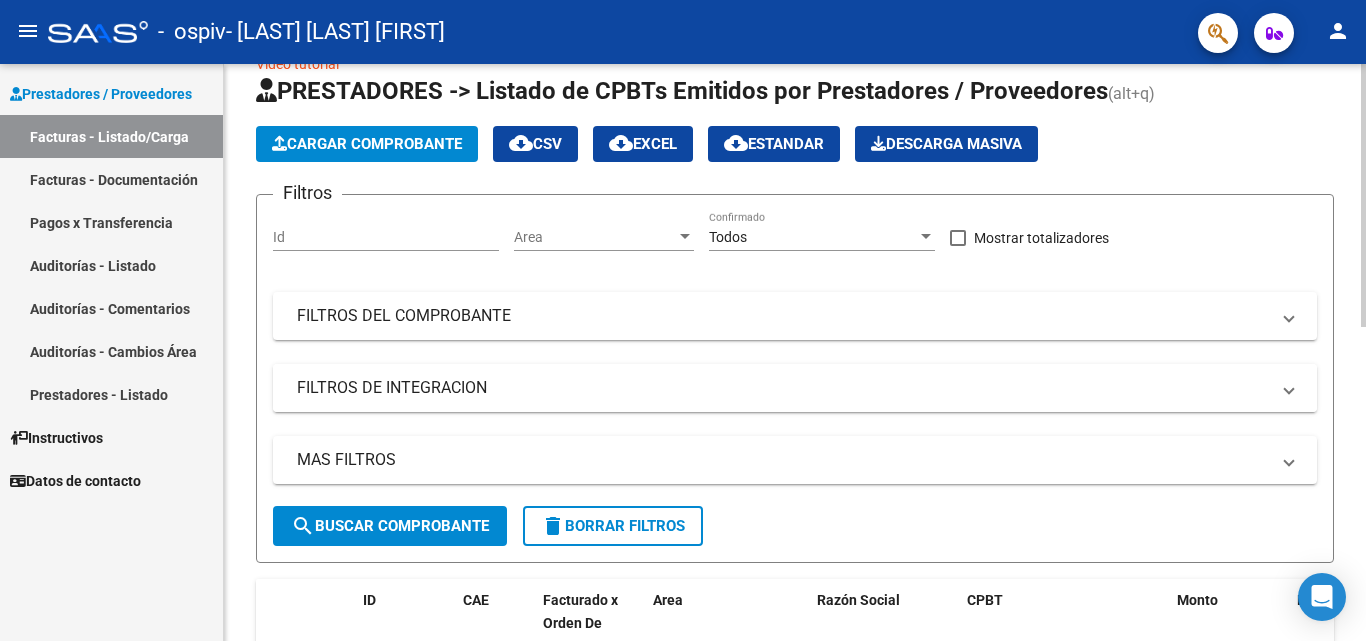 scroll, scrollTop: 0, scrollLeft: 0, axis: both 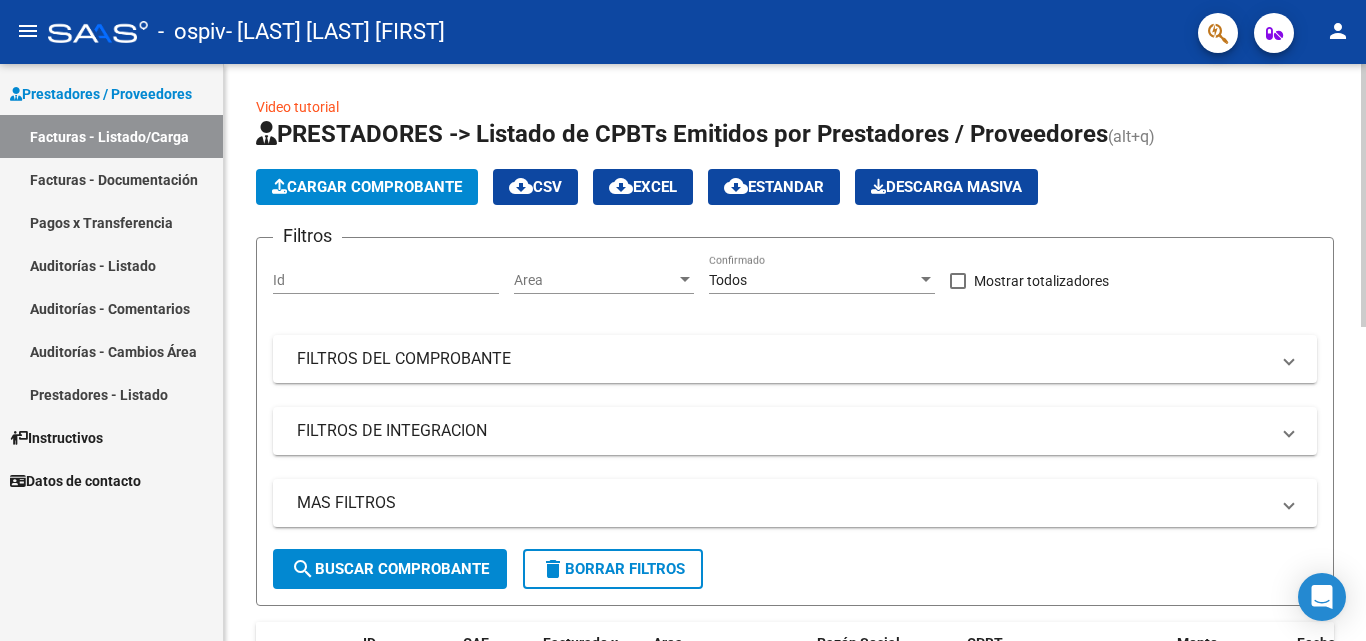 click on "Cargar Comprobante" 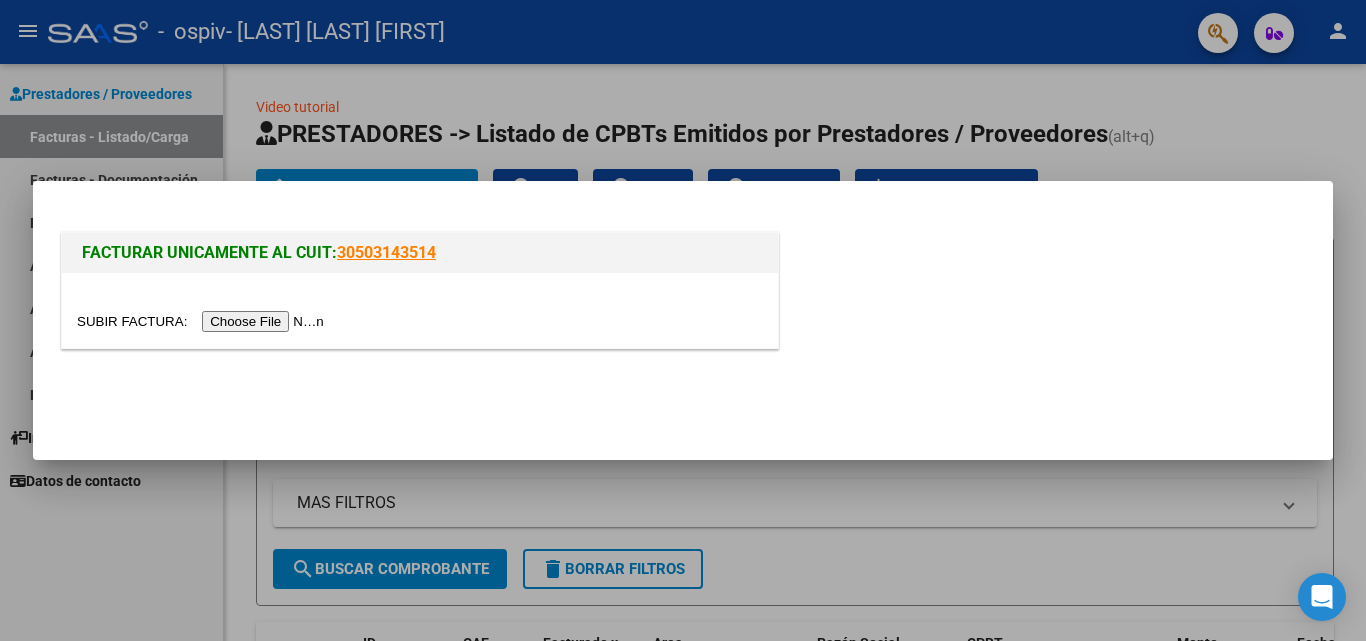 click at bounding box center [203, 321] 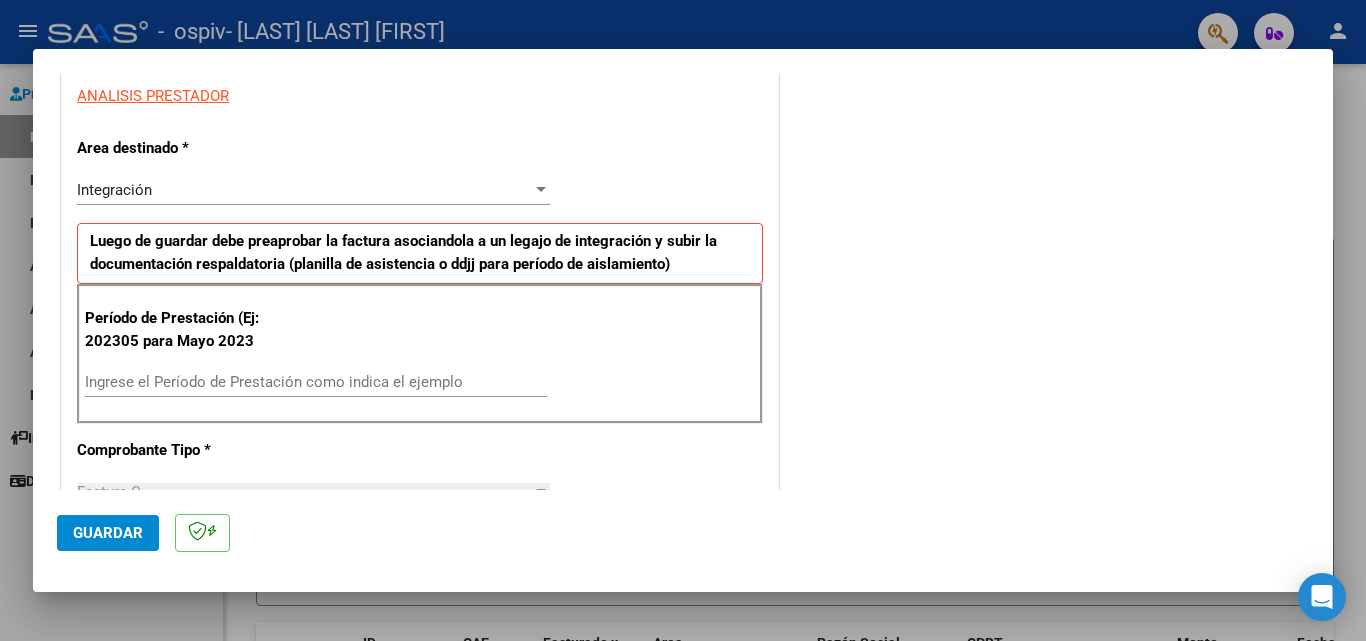 scroll, scrollTop: 400, scrollLeft: 0, axis: vertical 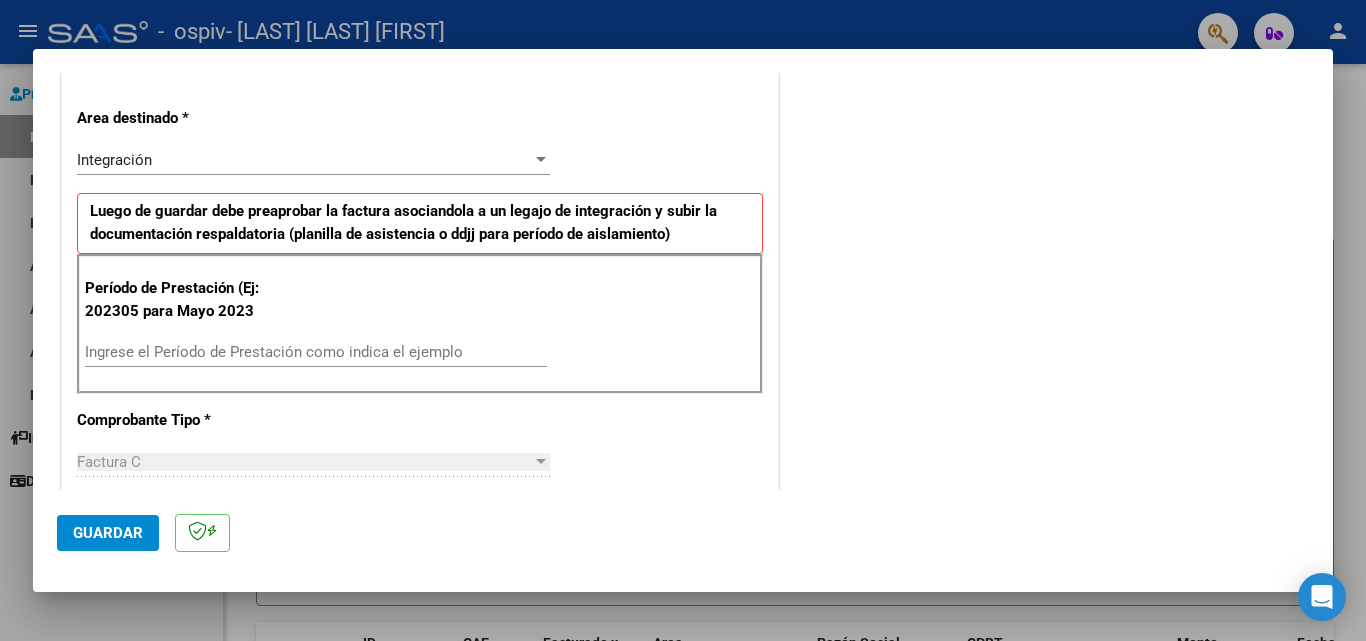 click on "Ingrese el Período de Prestación como indica el ejemplo" at bounding box center (316, 352) 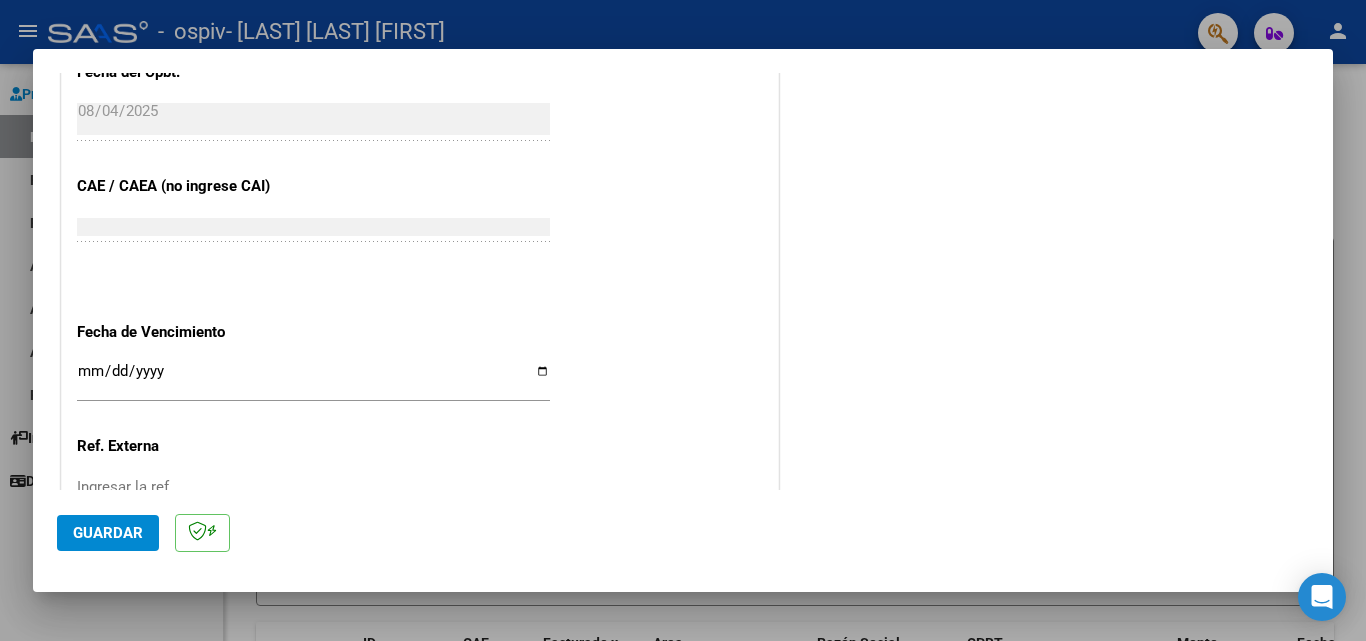 scroll, scrollTop: 1200, scrollLeft: 0, axis: vertical 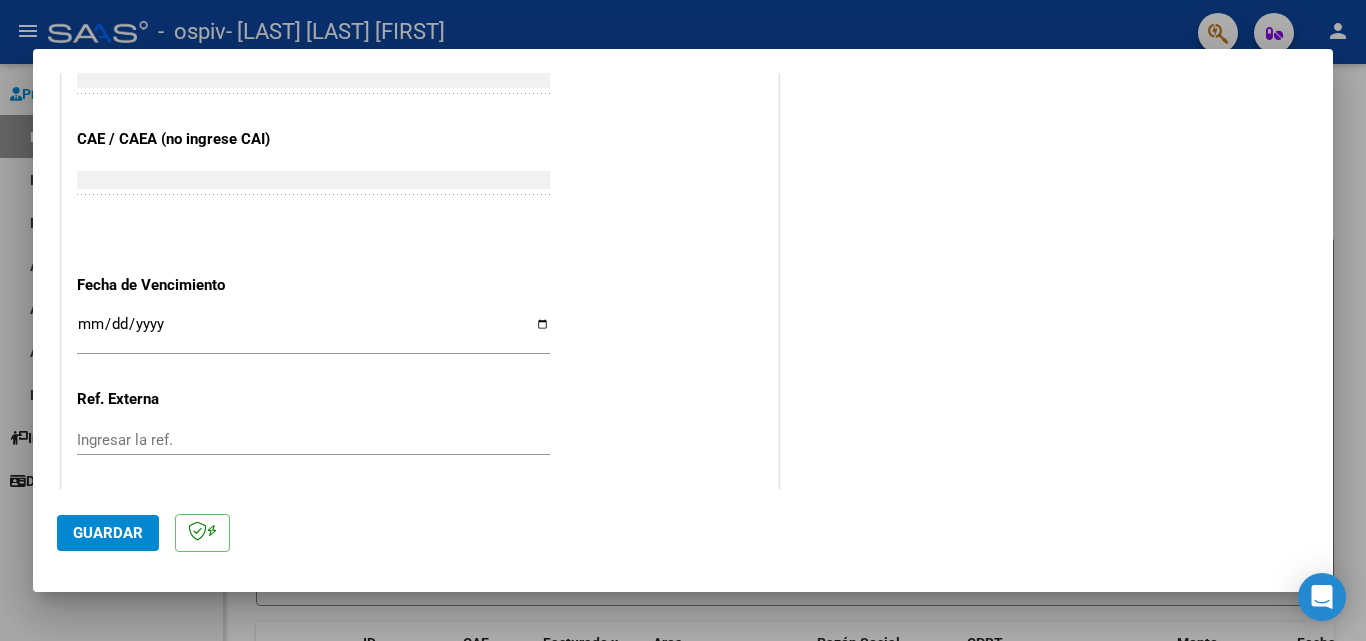 type on "202507" 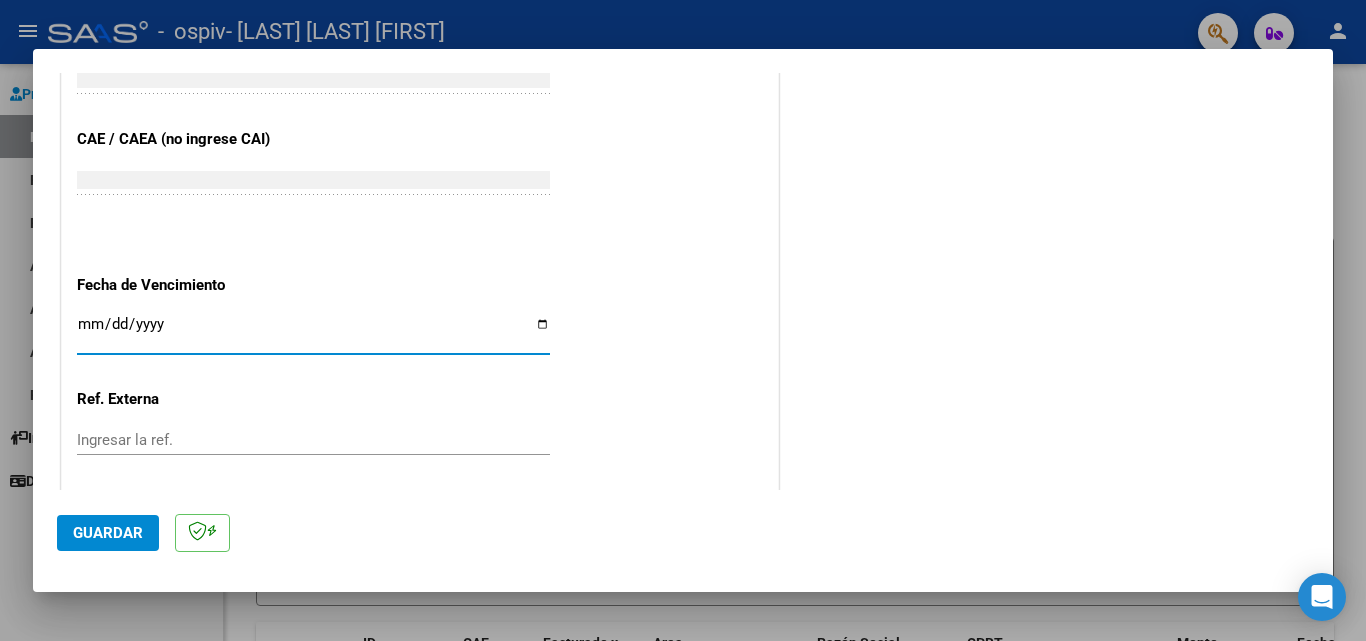type on "2025-08-14" 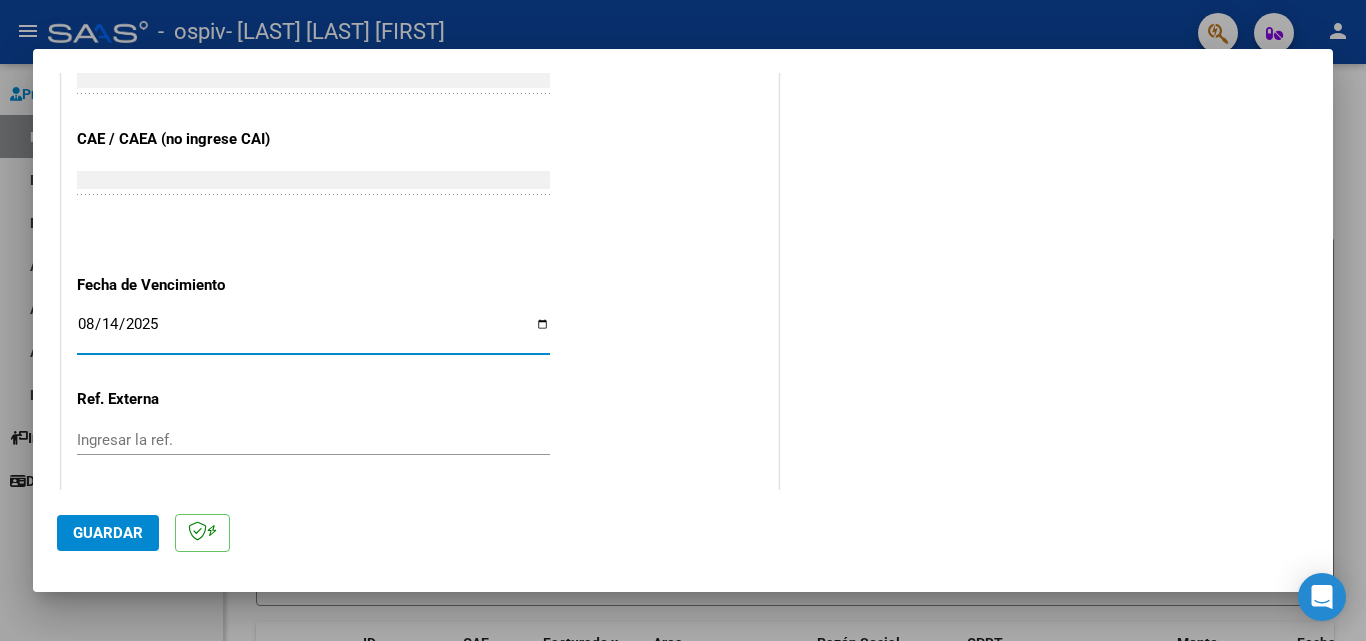 click on "Guardar" 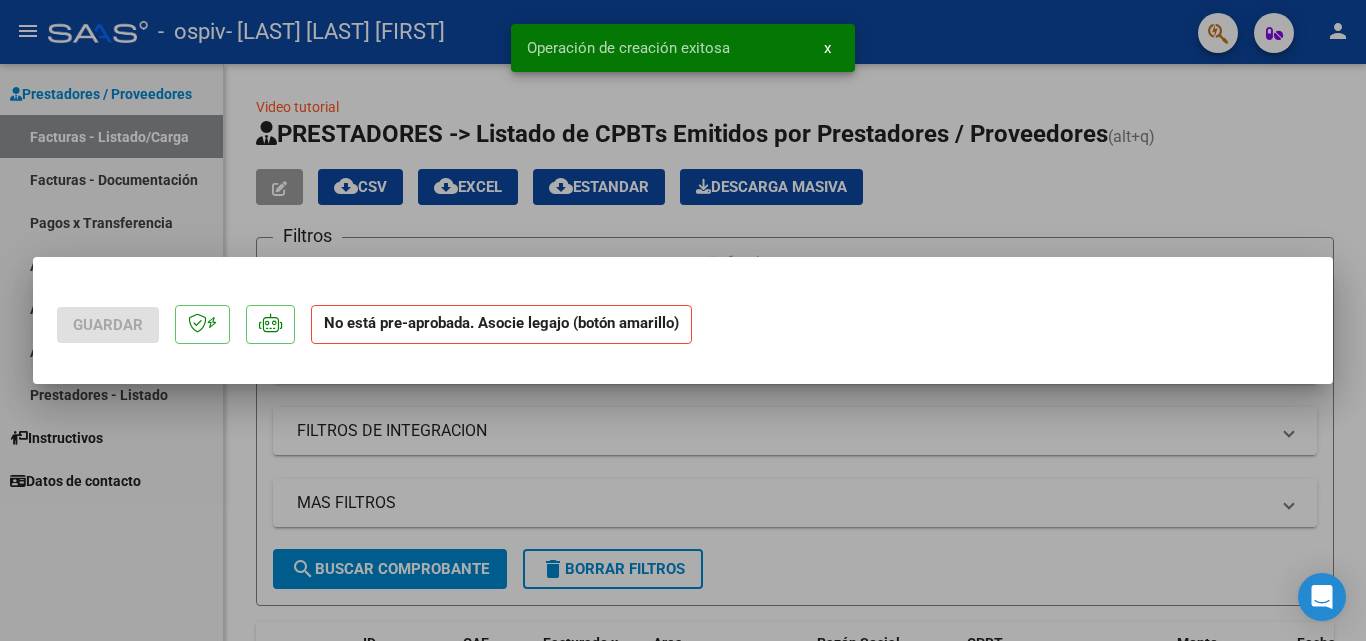 scroll, scrollTop: 0, scrollLeft: 0, axis: both 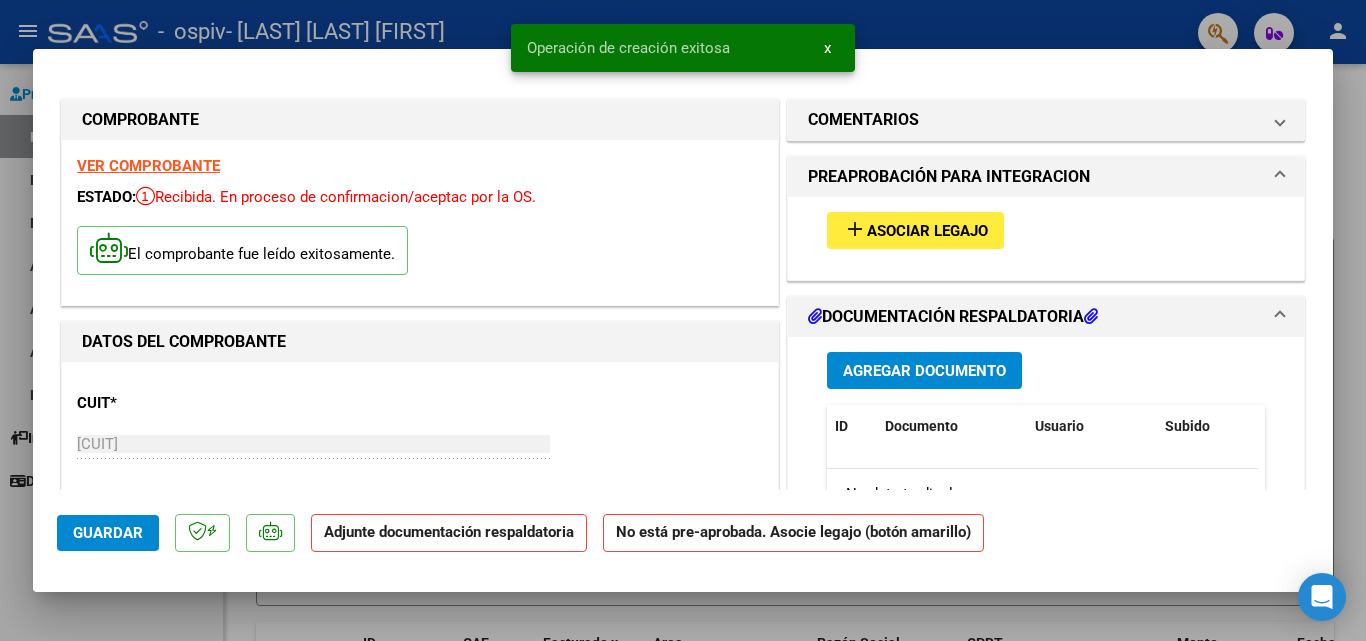 click on "Asociar Legajo" at bounding box center [927, 231] 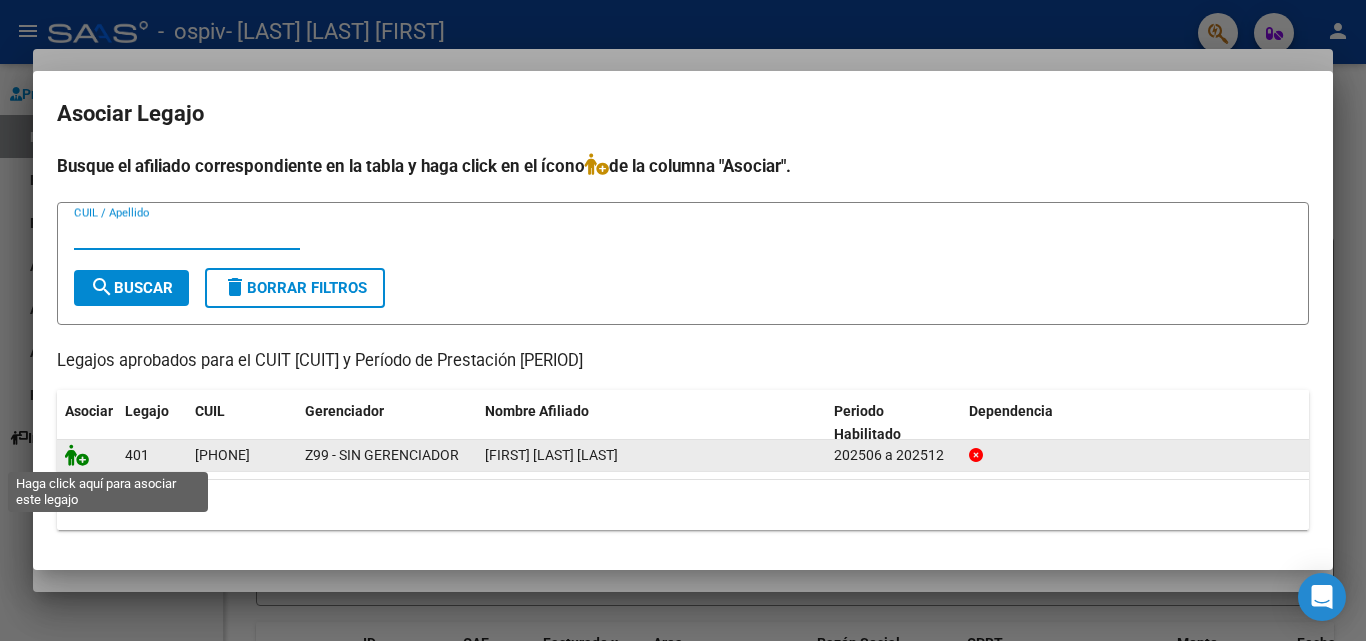 click 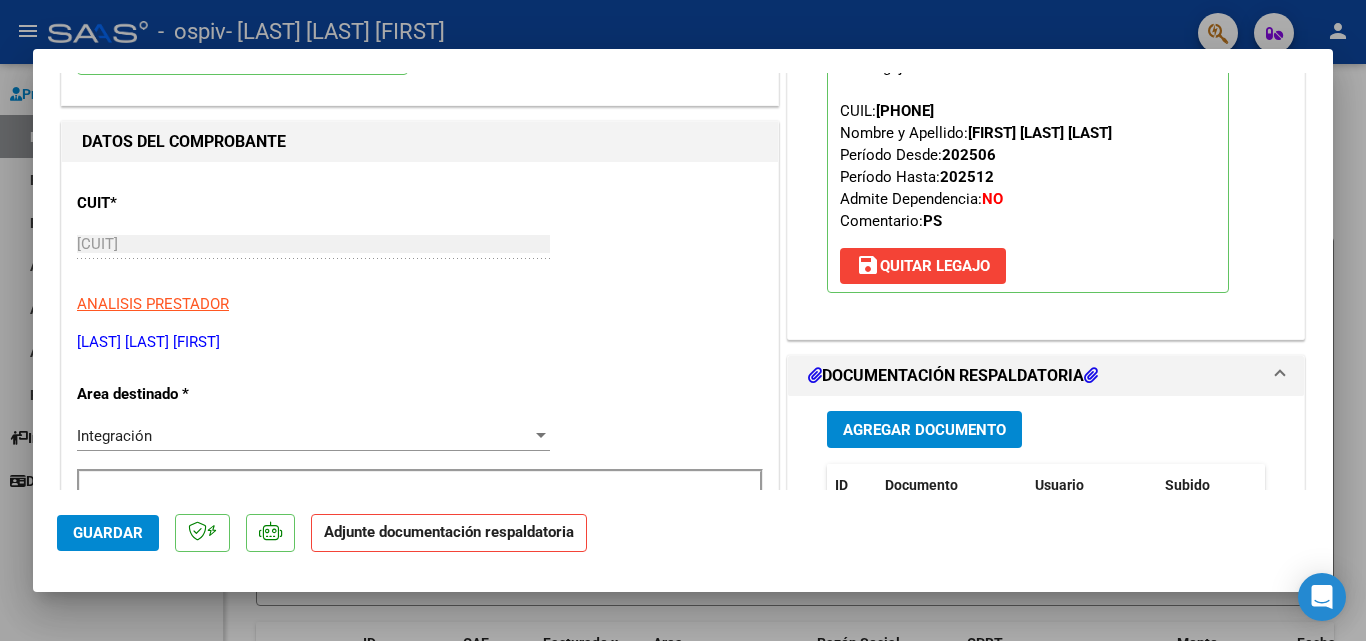 scroll, scrollTop: 400, scrollLeft: 0, axis: vertical 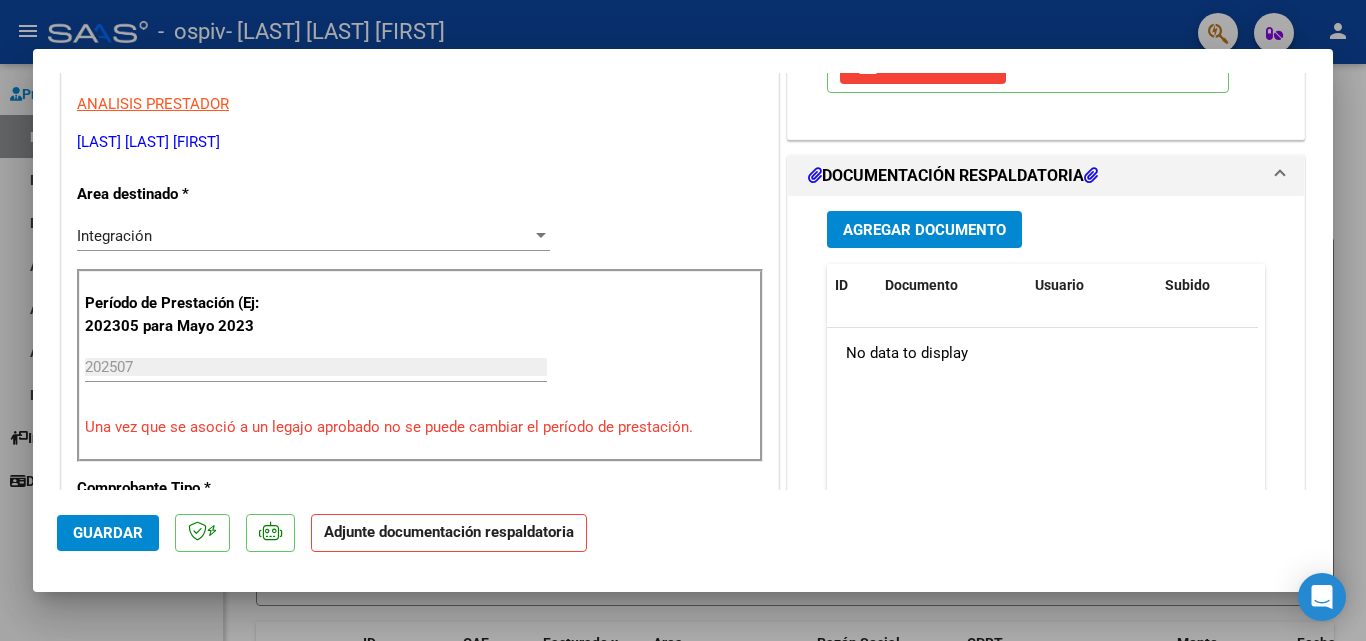 click on "Agregar Documento" at bounding box center [924, 230] 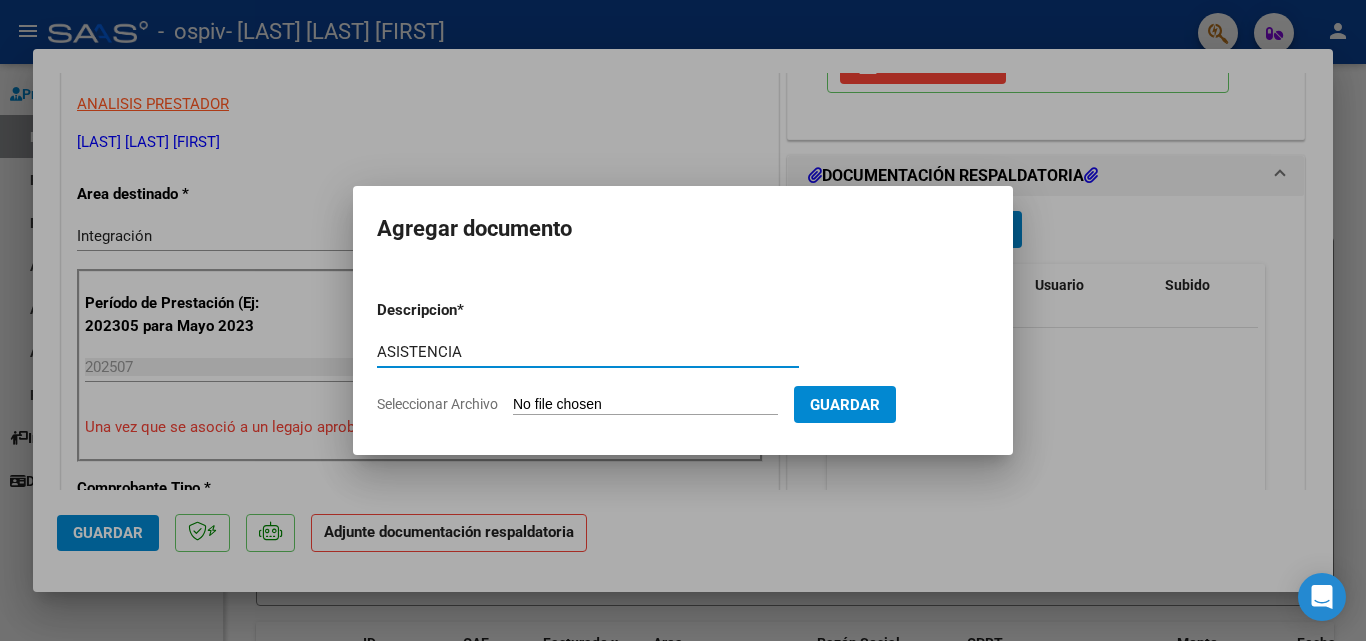 type on "ASISTENCIA" 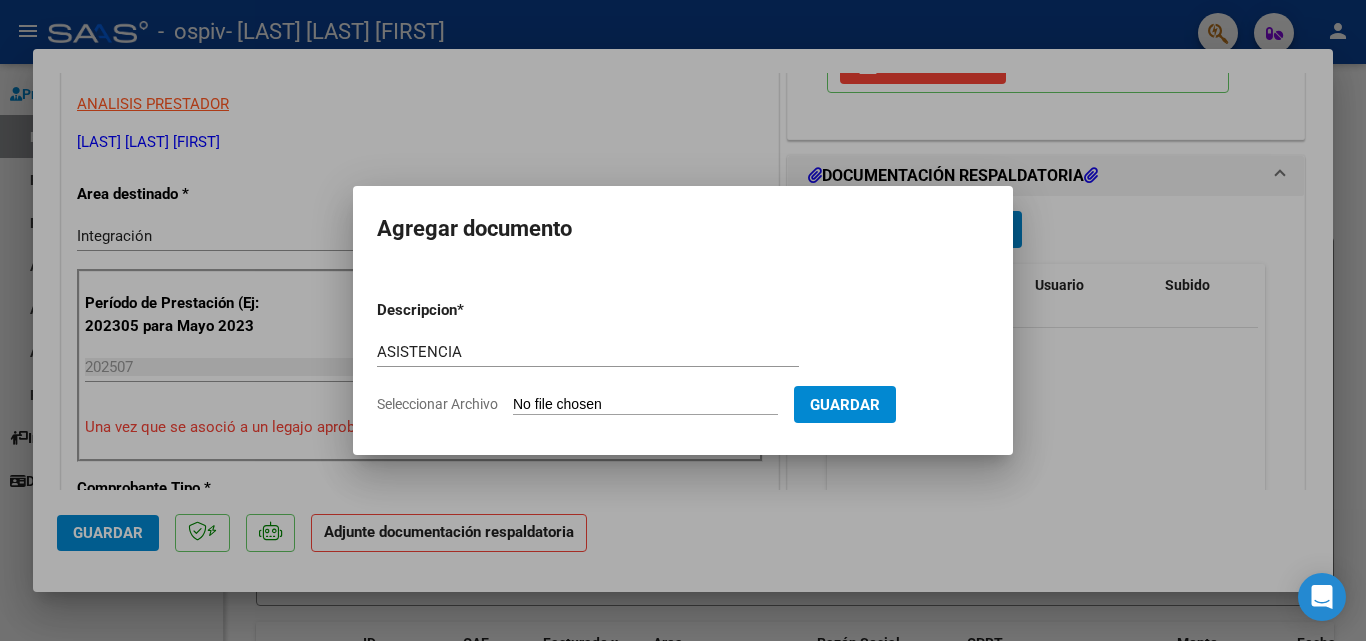 click on "Seleccionar Archivo" at bounding box center (645, 405) 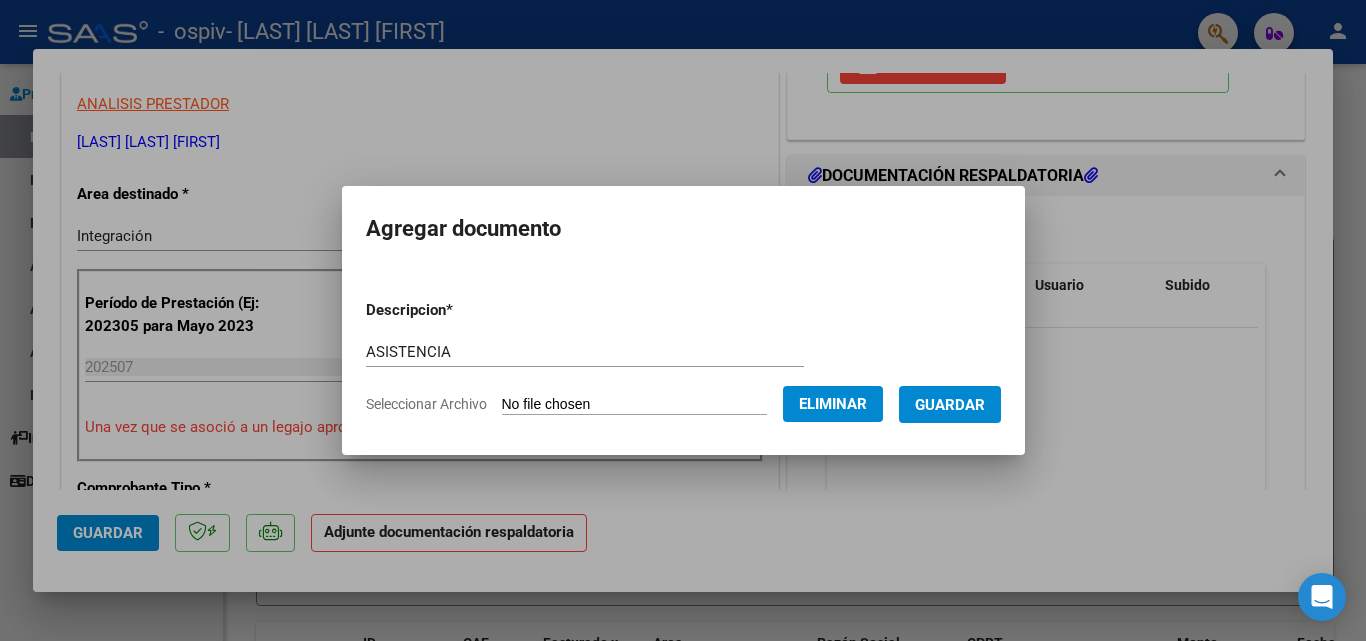 click on "Guardar" at bounding box center (950, 405) 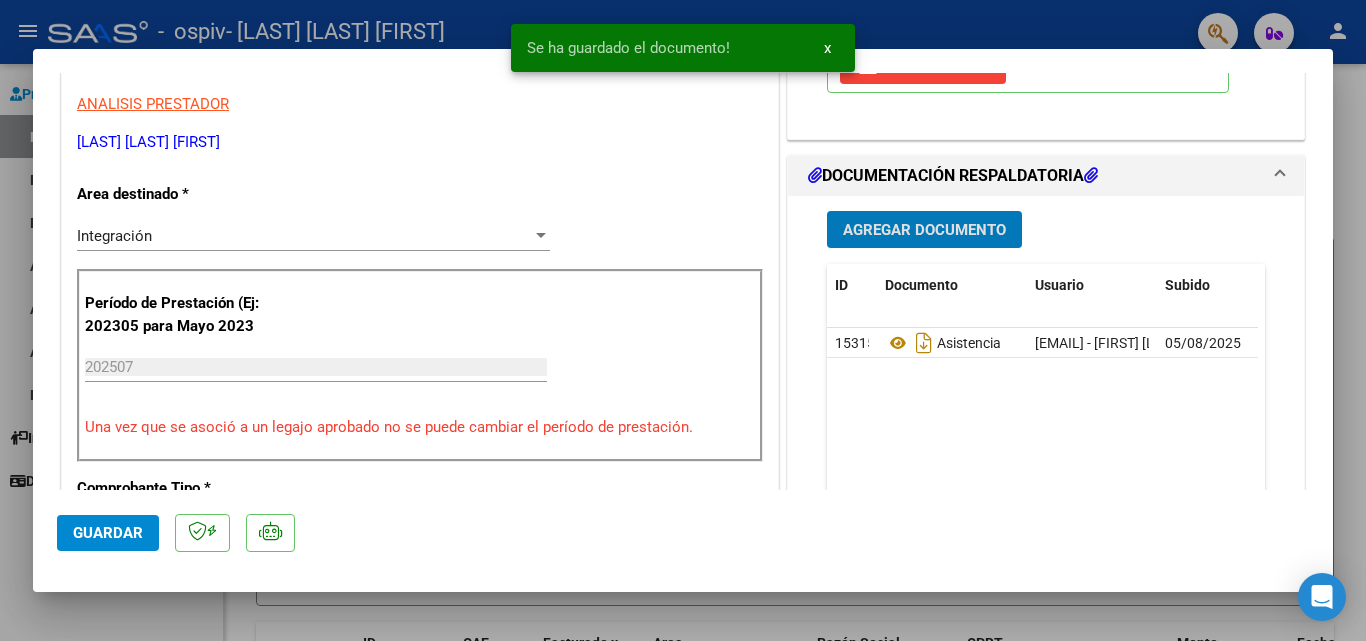 click on "Agregar Documento" at bounding box center [924, 230] 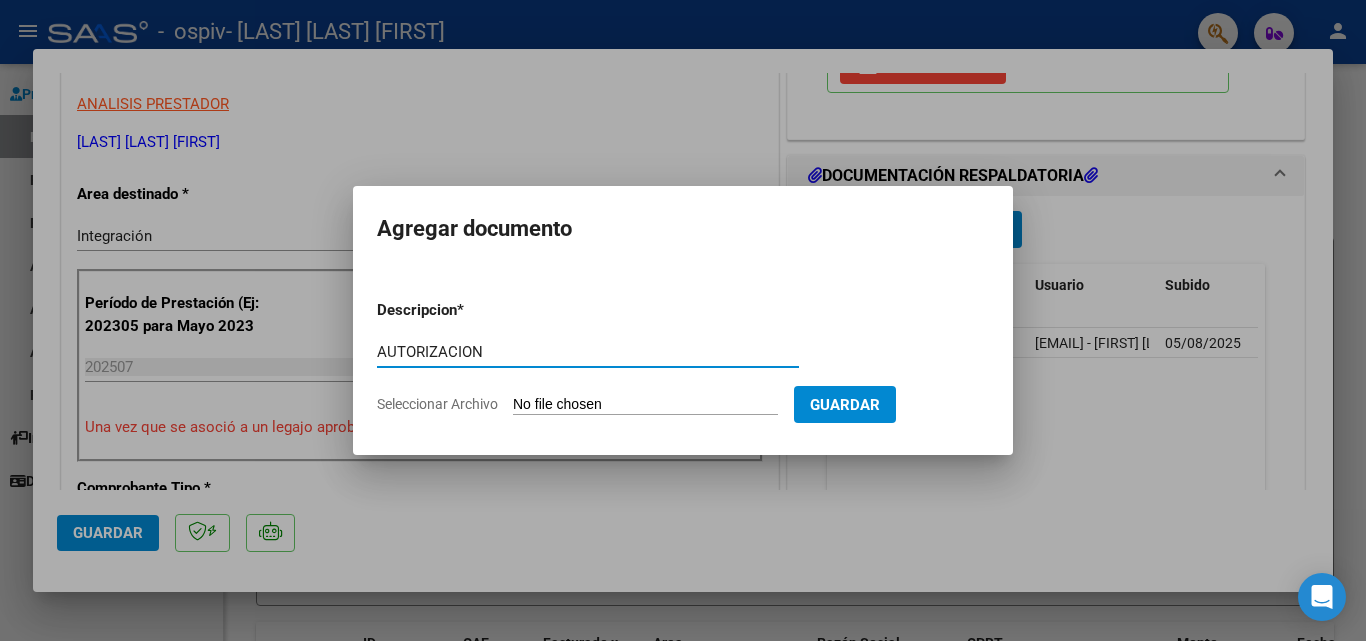 type on "AUTORIZACION" 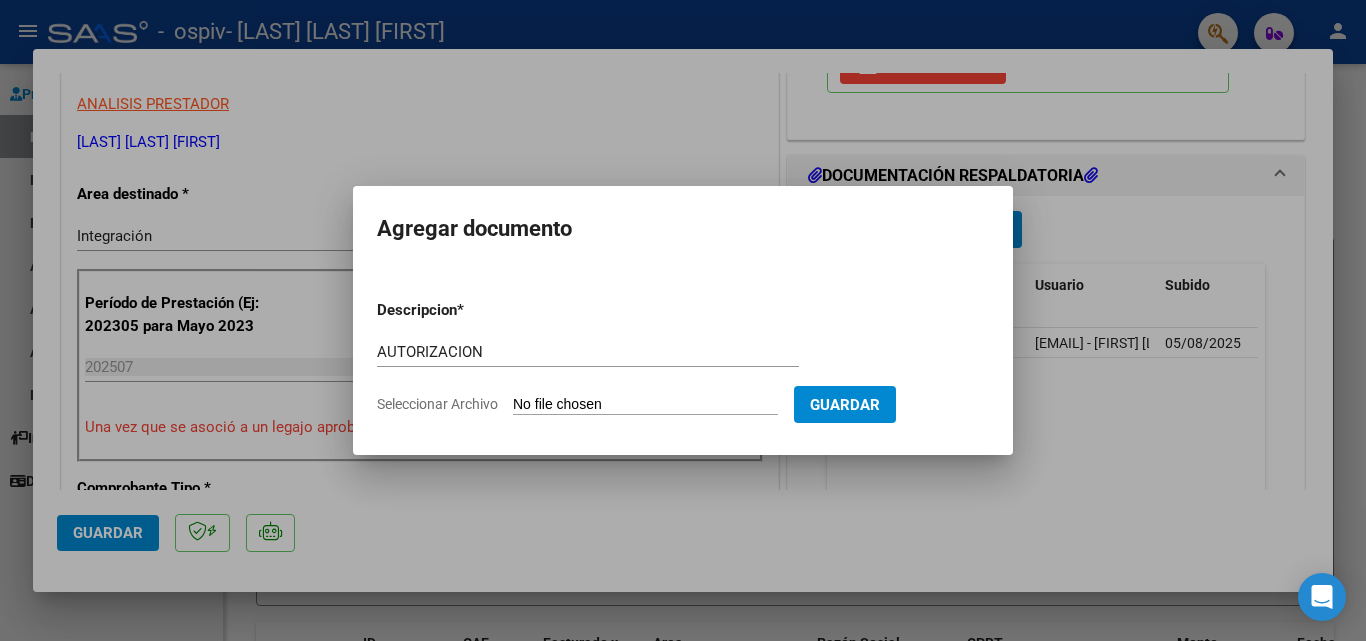 type on "C:\fakepath\[FILENAME]" 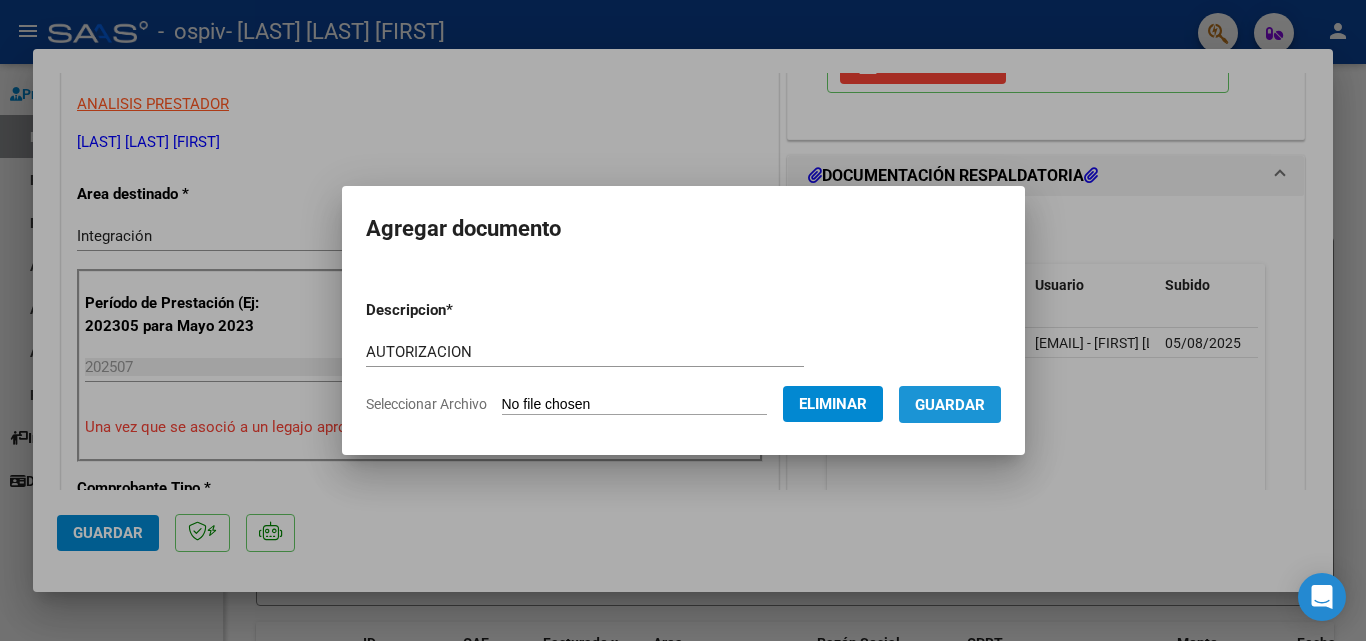 click on "Guardar" at bounding box center (950, 404) 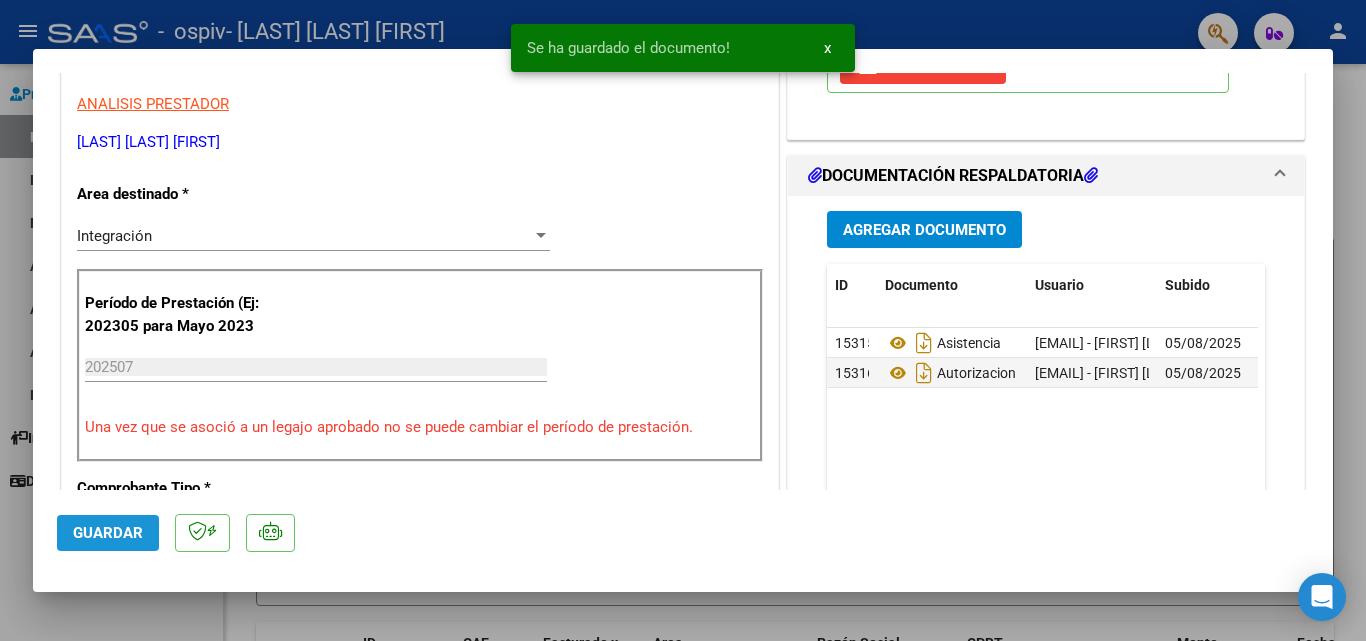 click on "Guardar" 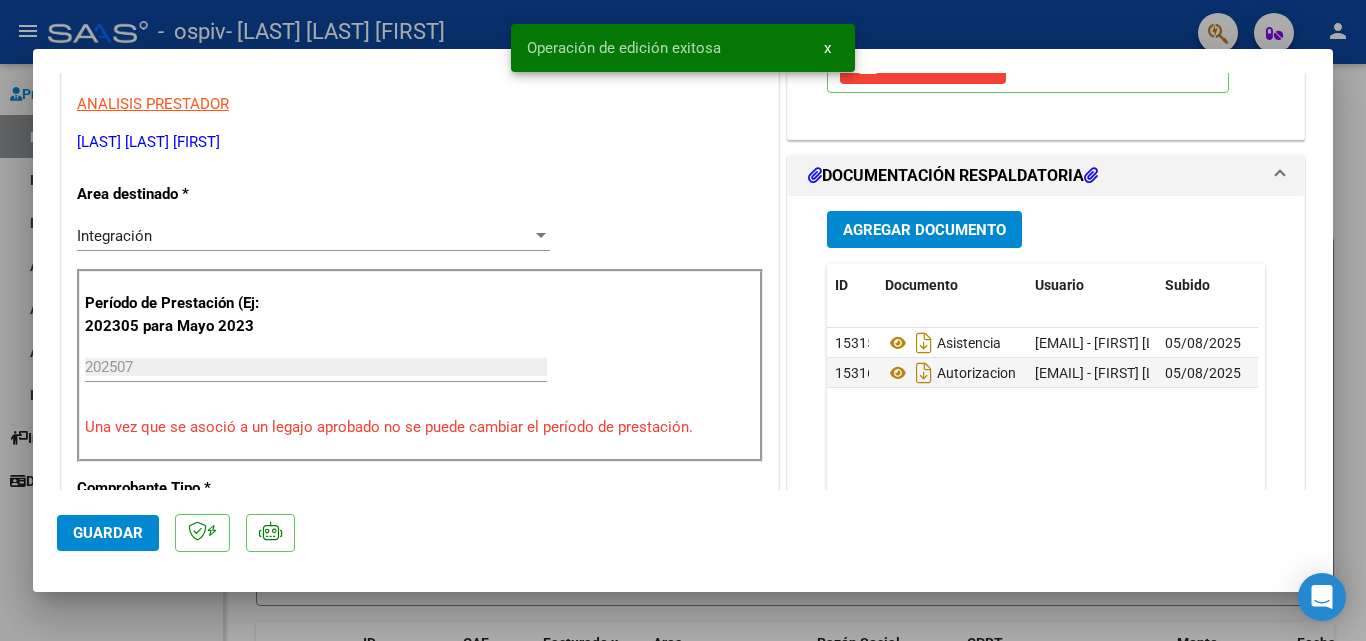 click on "x" at bounding box center [827, 48] 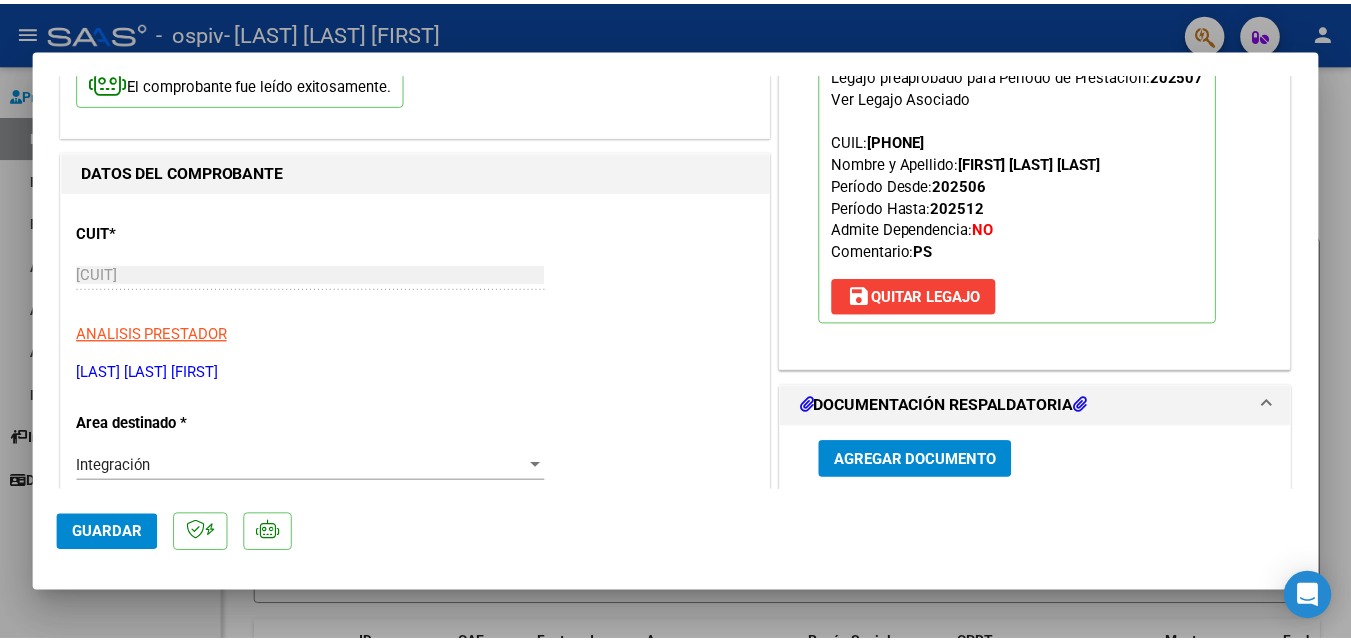 scroll, scrollTop: 0, scrollLeft: 0, axis: both 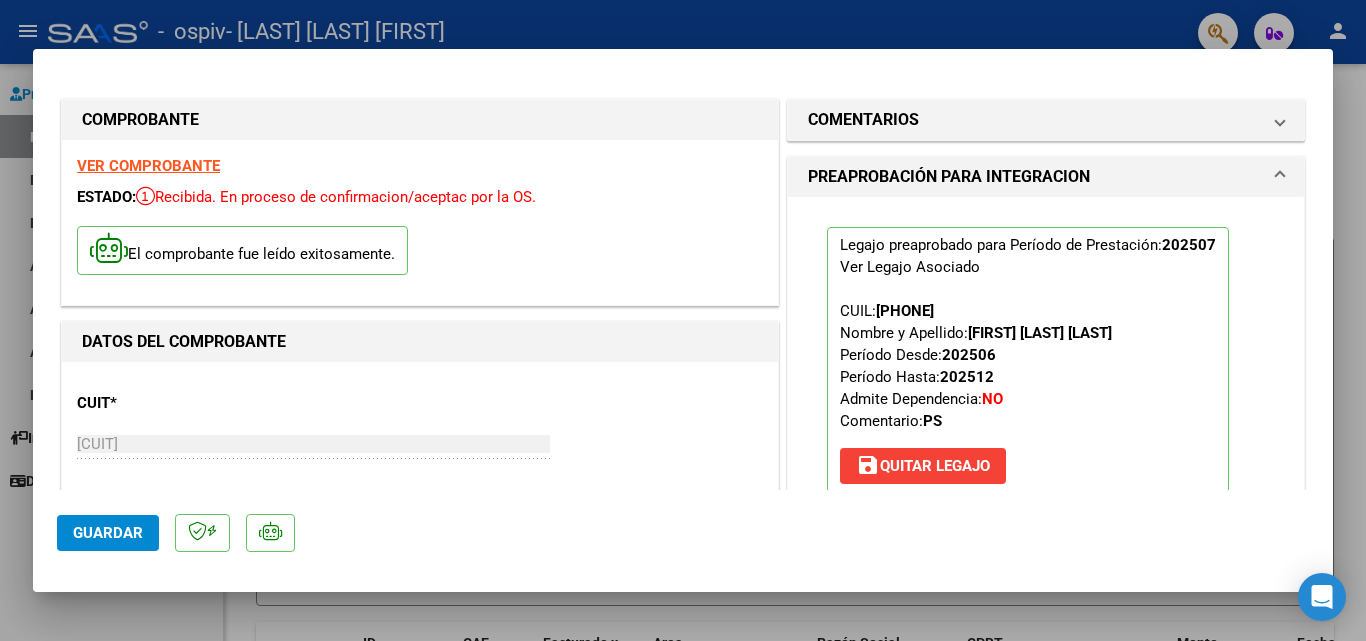 click at bounding box center [683, 320] 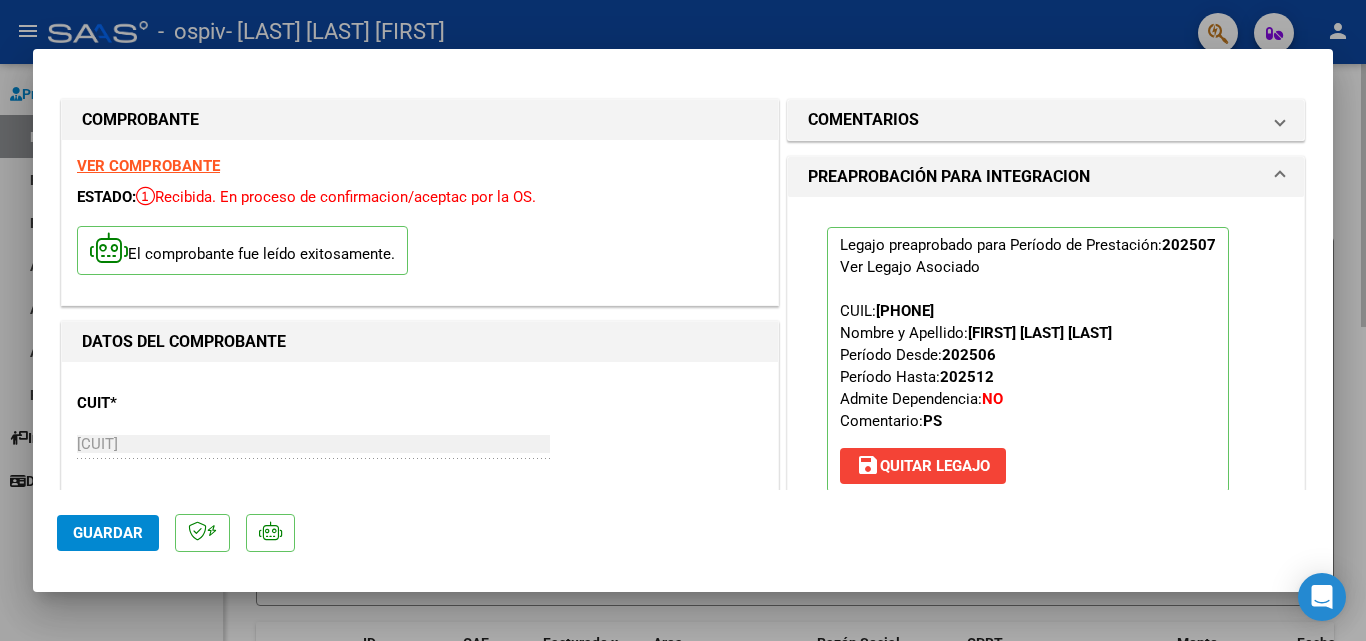 type 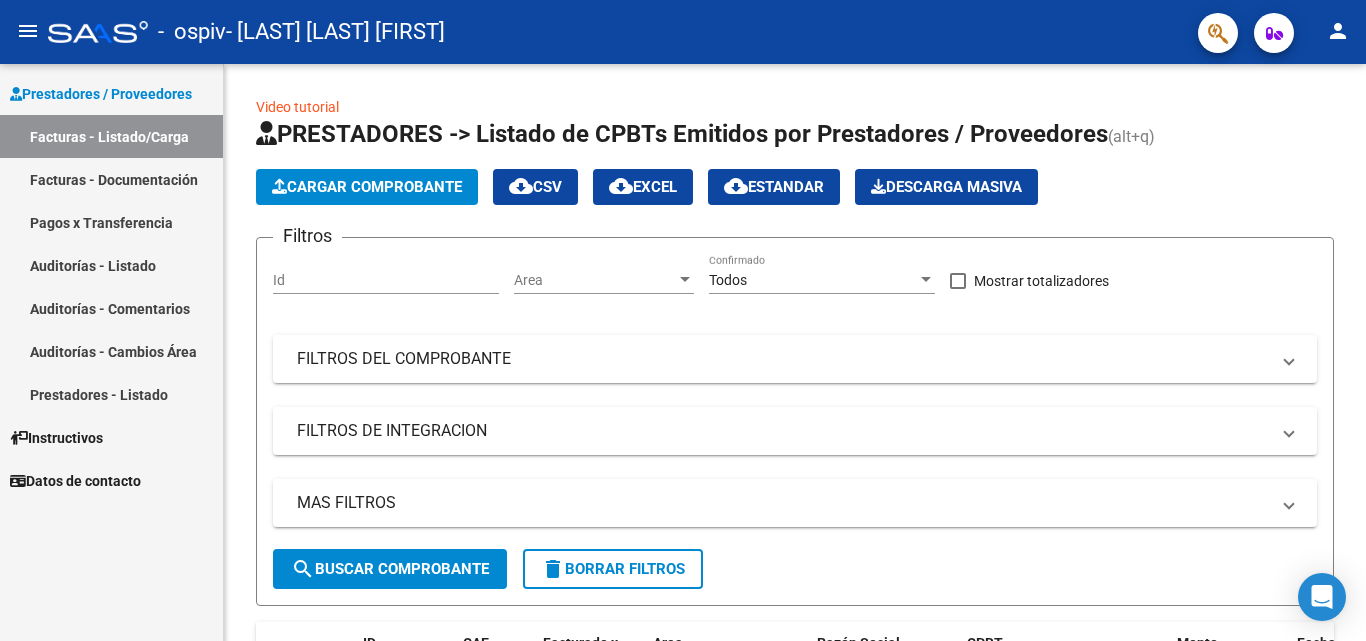 click on "person" 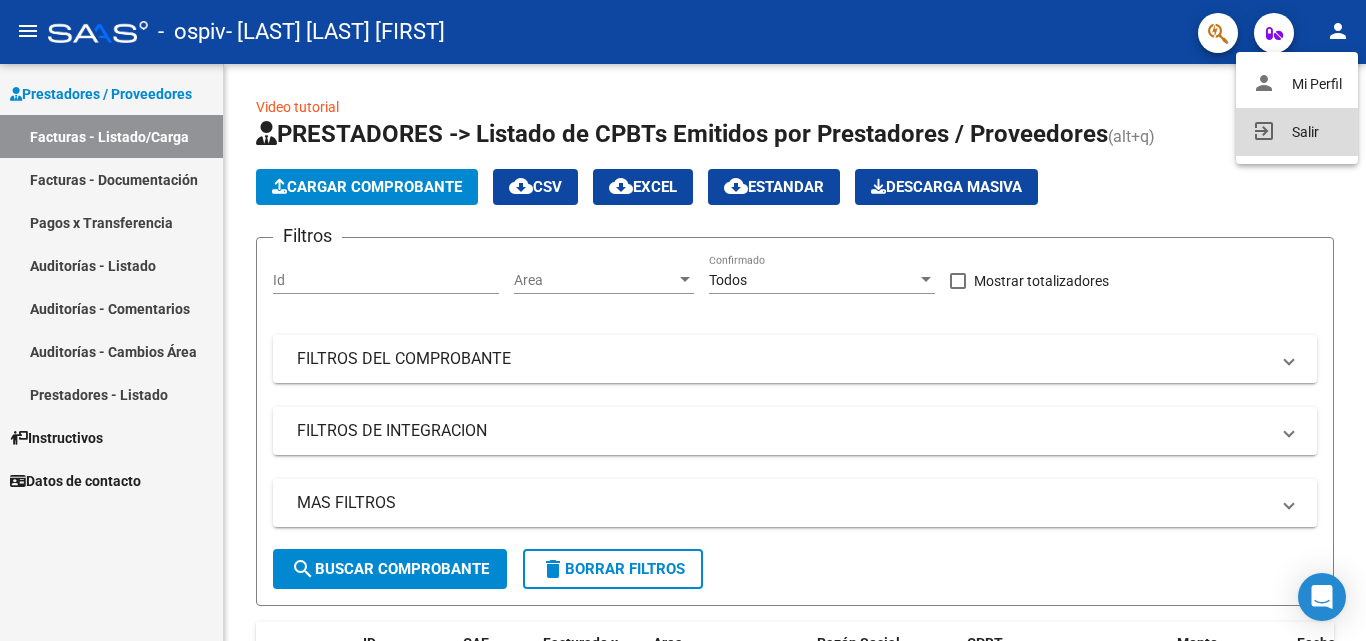click on "exit_to_app  Salir" at bounding box center (1297, 132) 